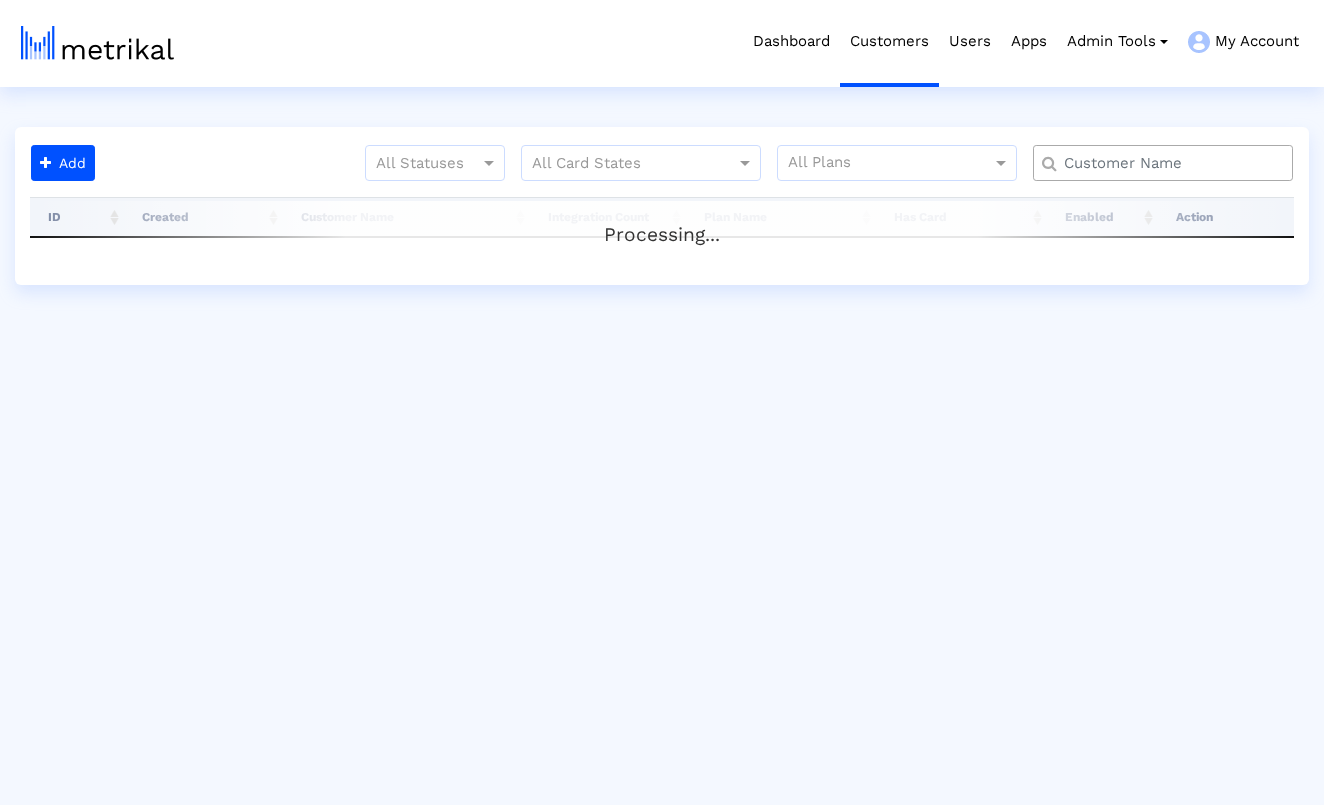 scroll, scrollTop: 0, scrollLeft: 0, axis: both 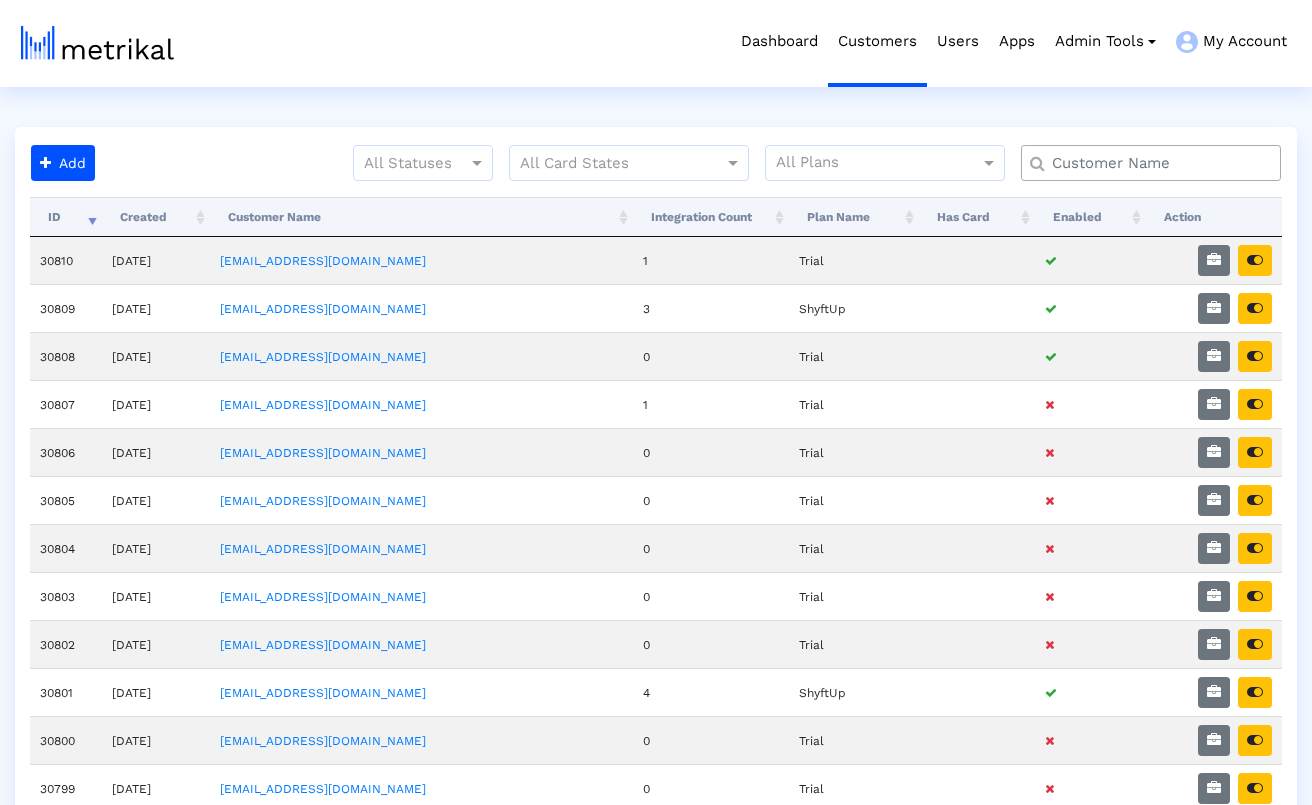click 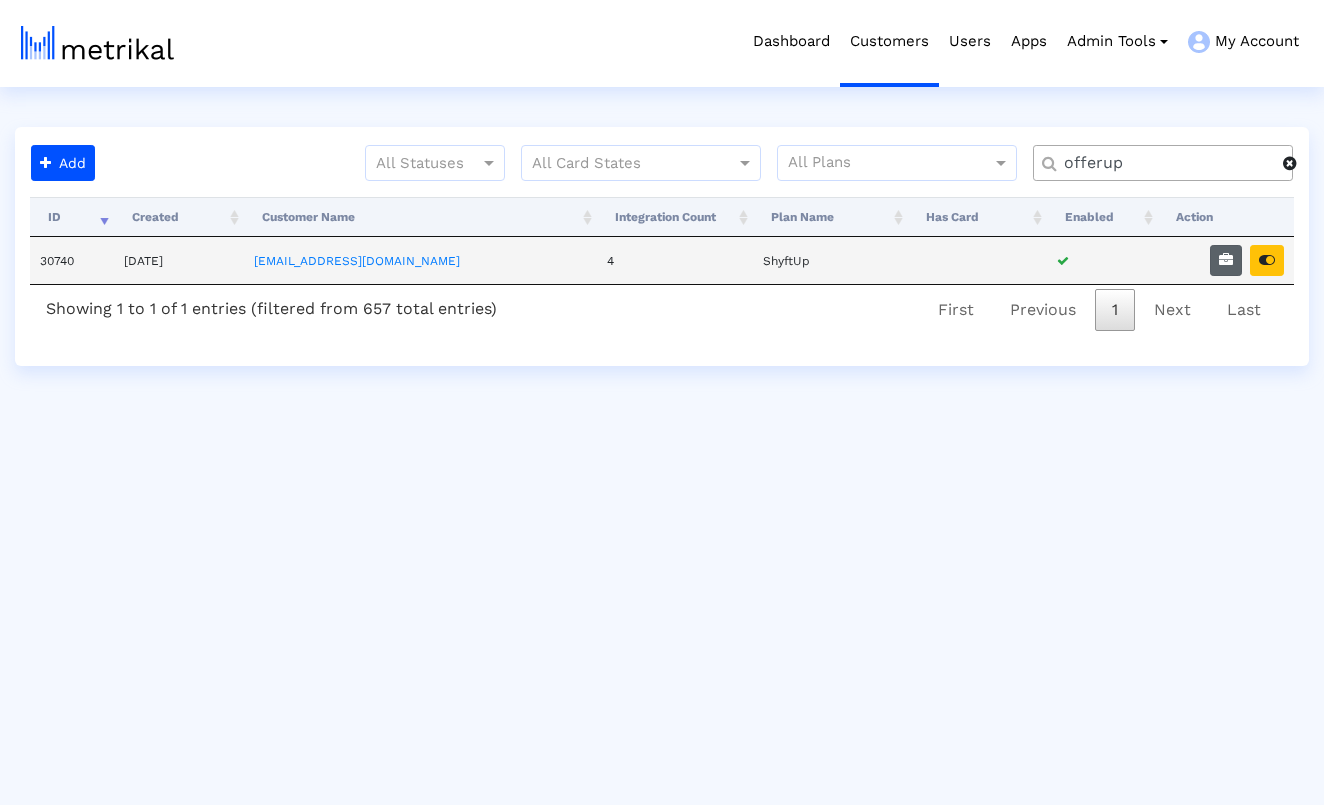 type on "offerup" 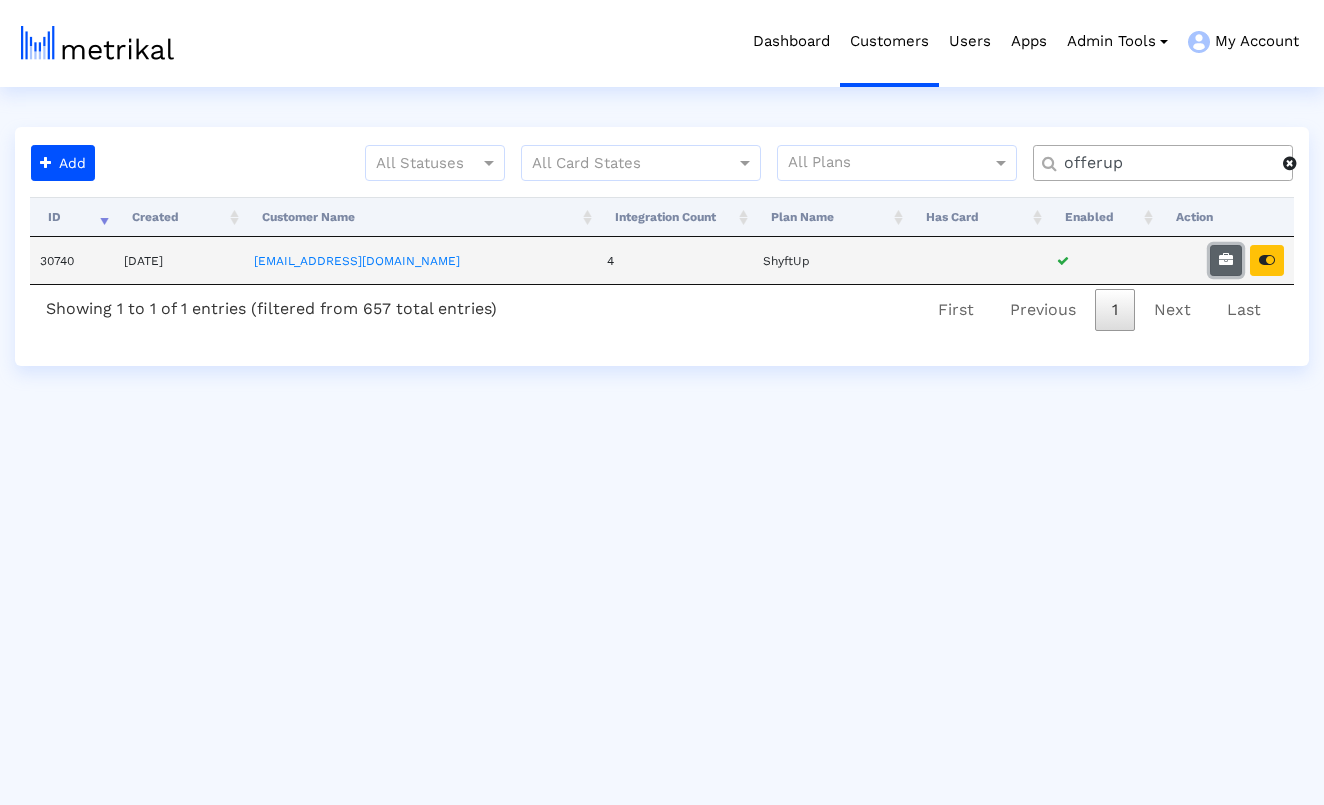 click at bounding box center [1226, 260] 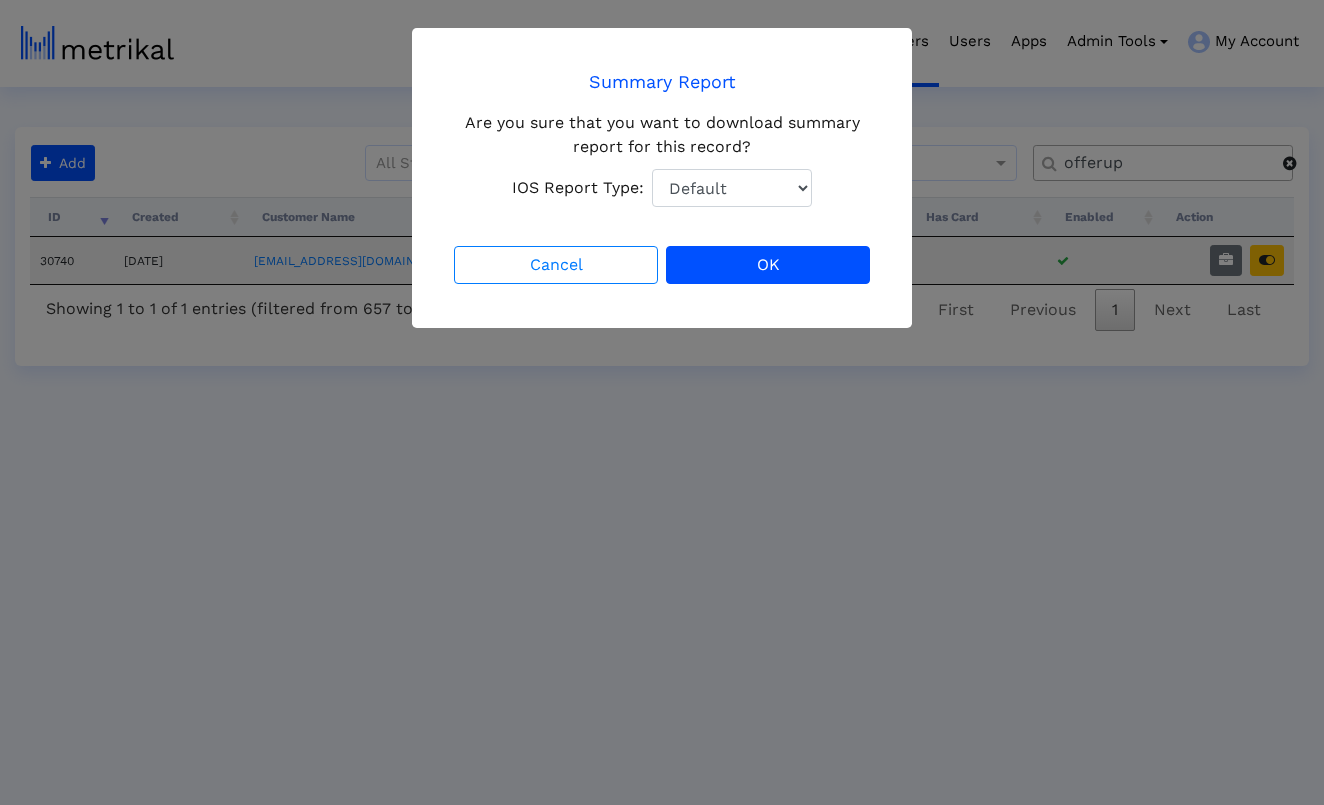 select on "1: 1" 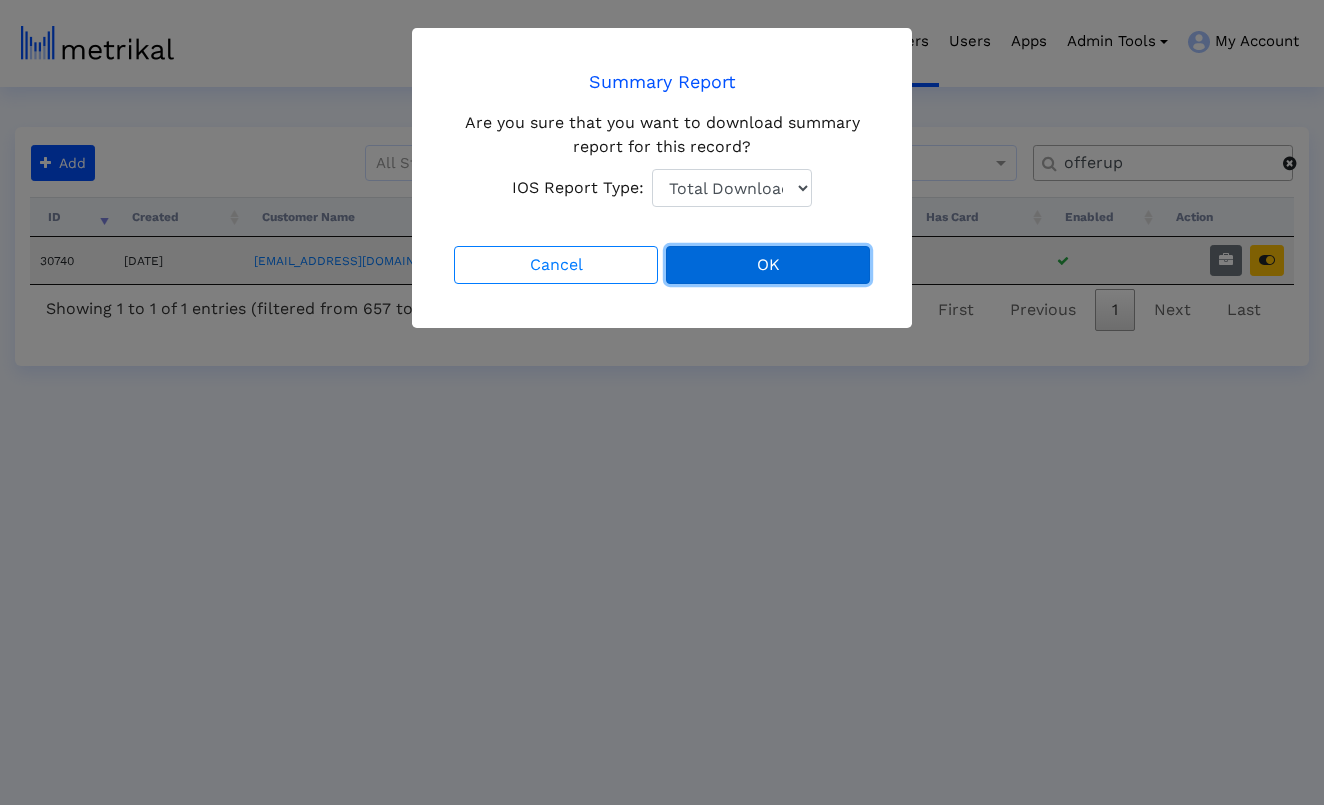 click on "OK" 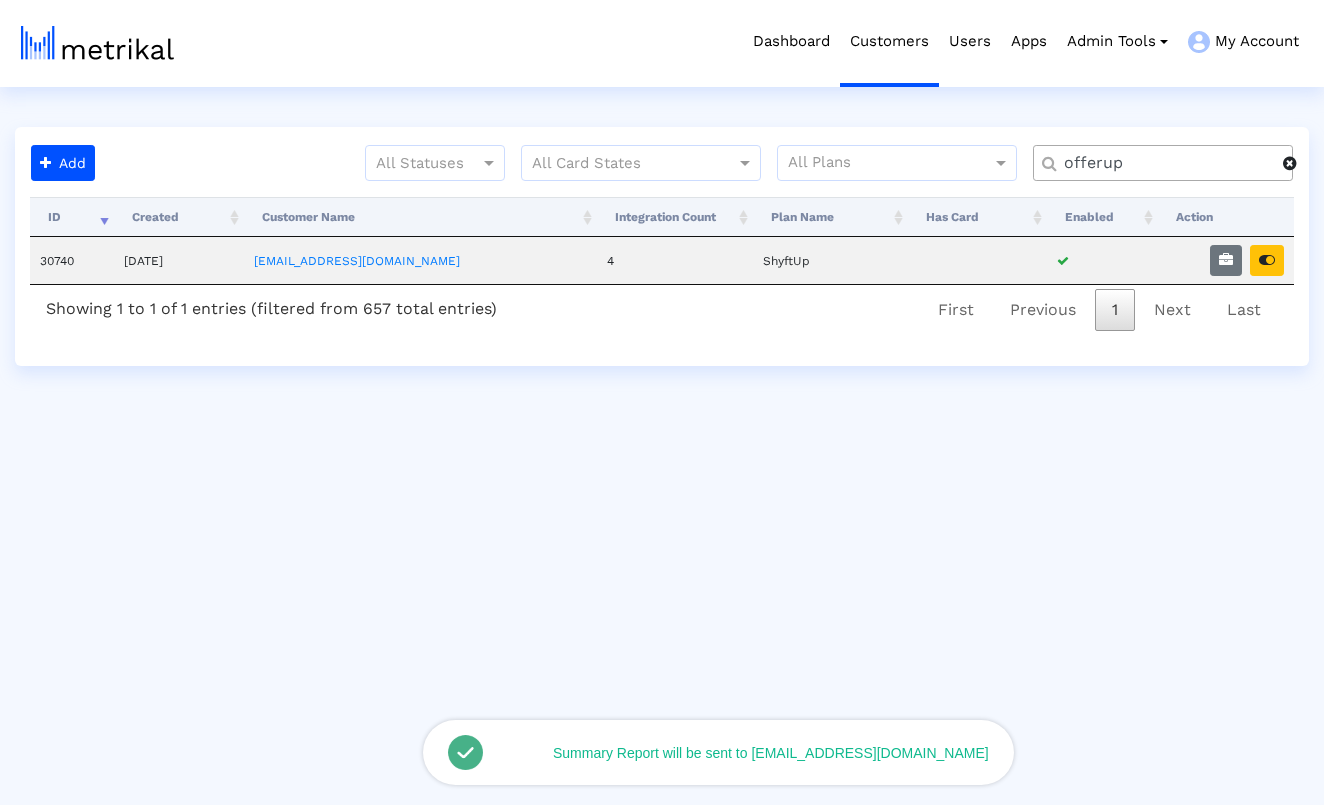 click 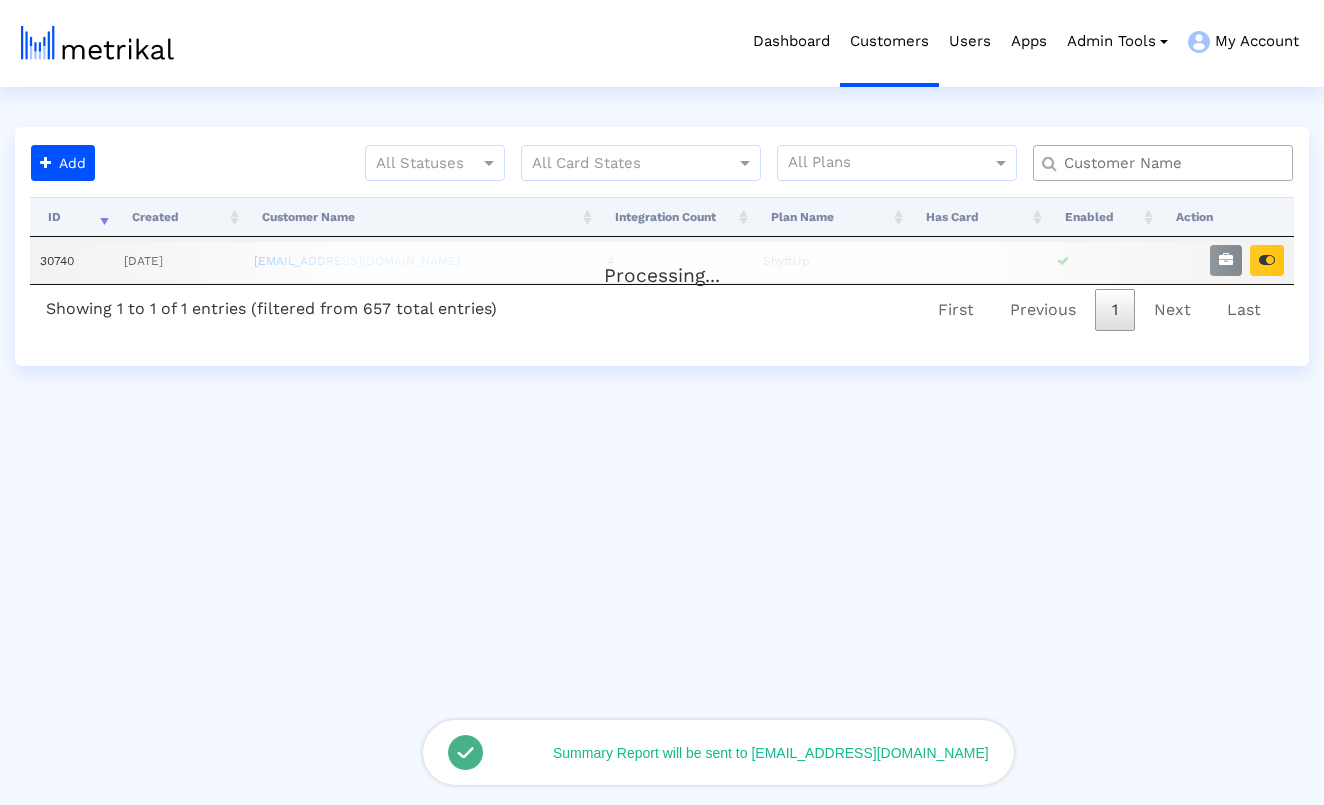 click 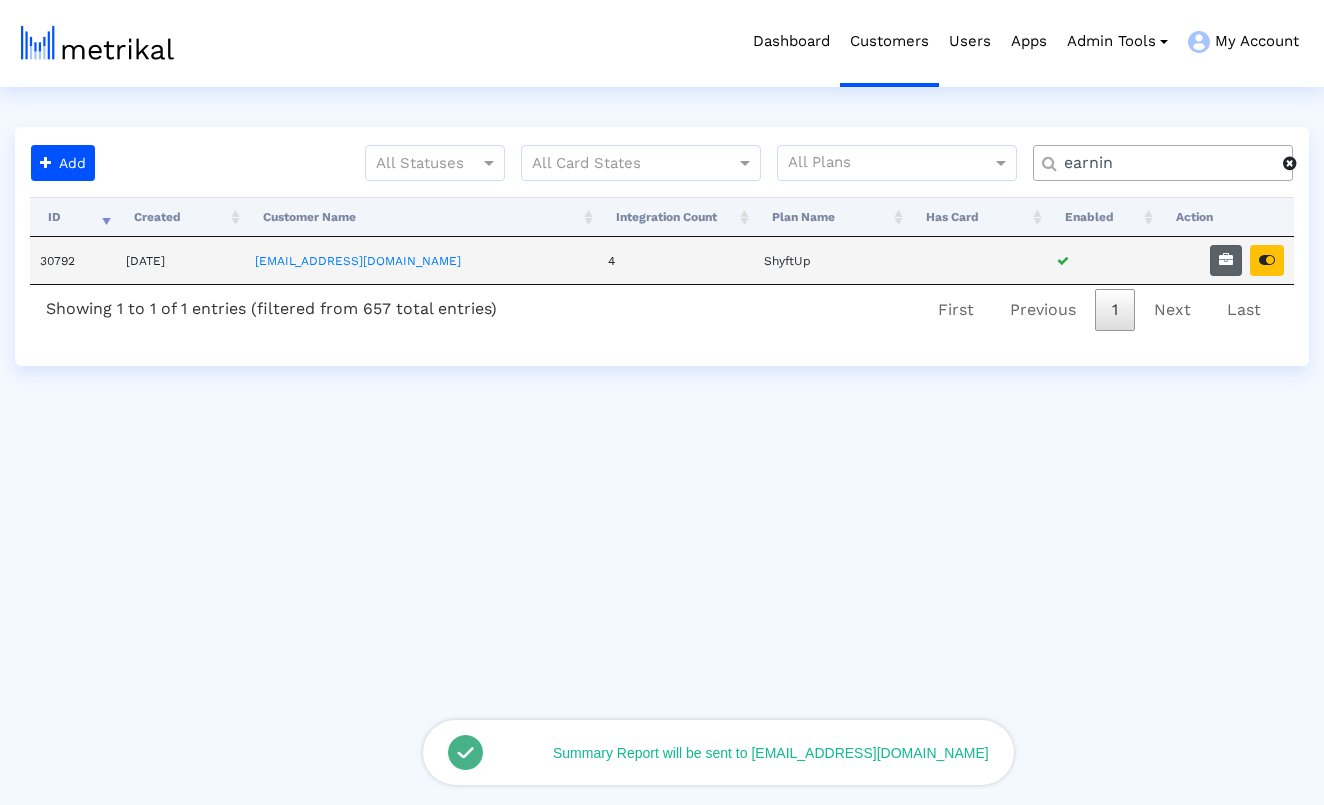 type on "earnin" 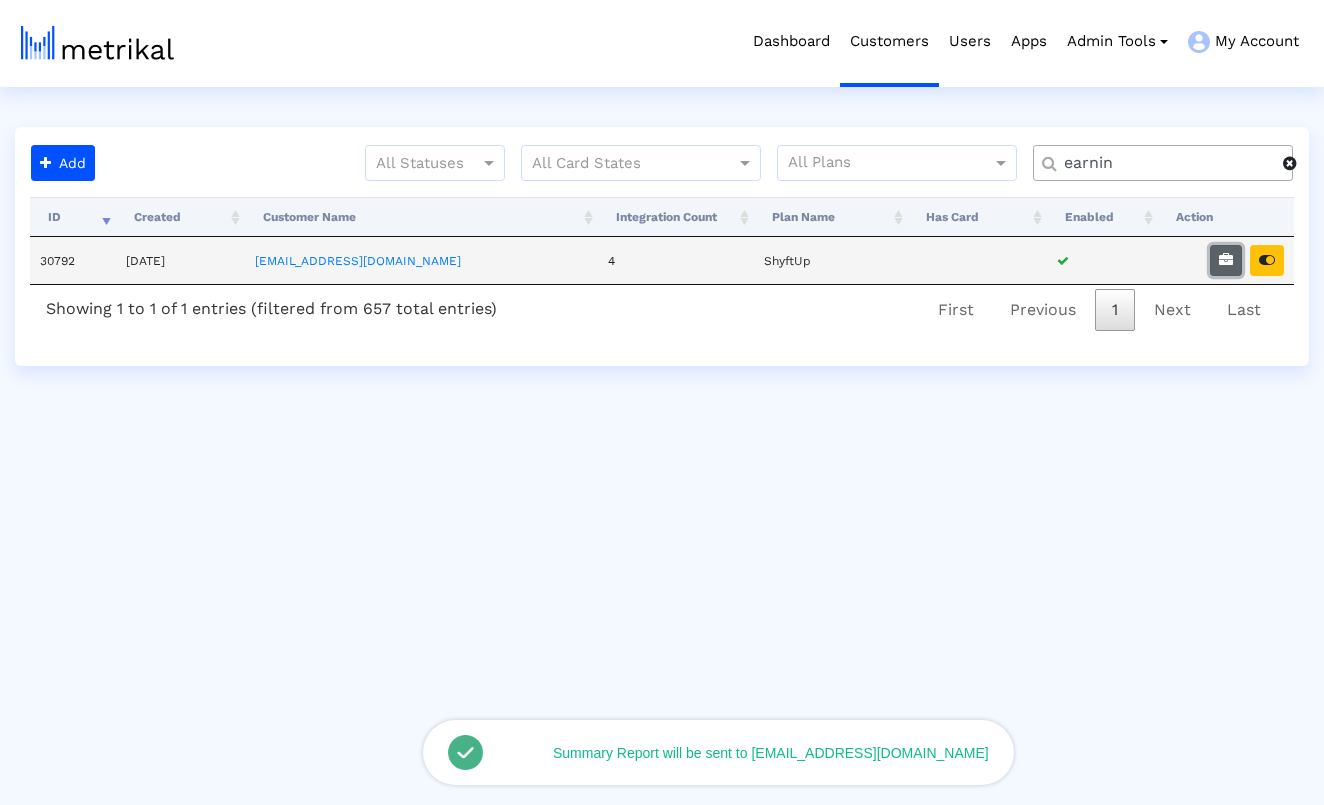 click at bounding box center (1226, 260) 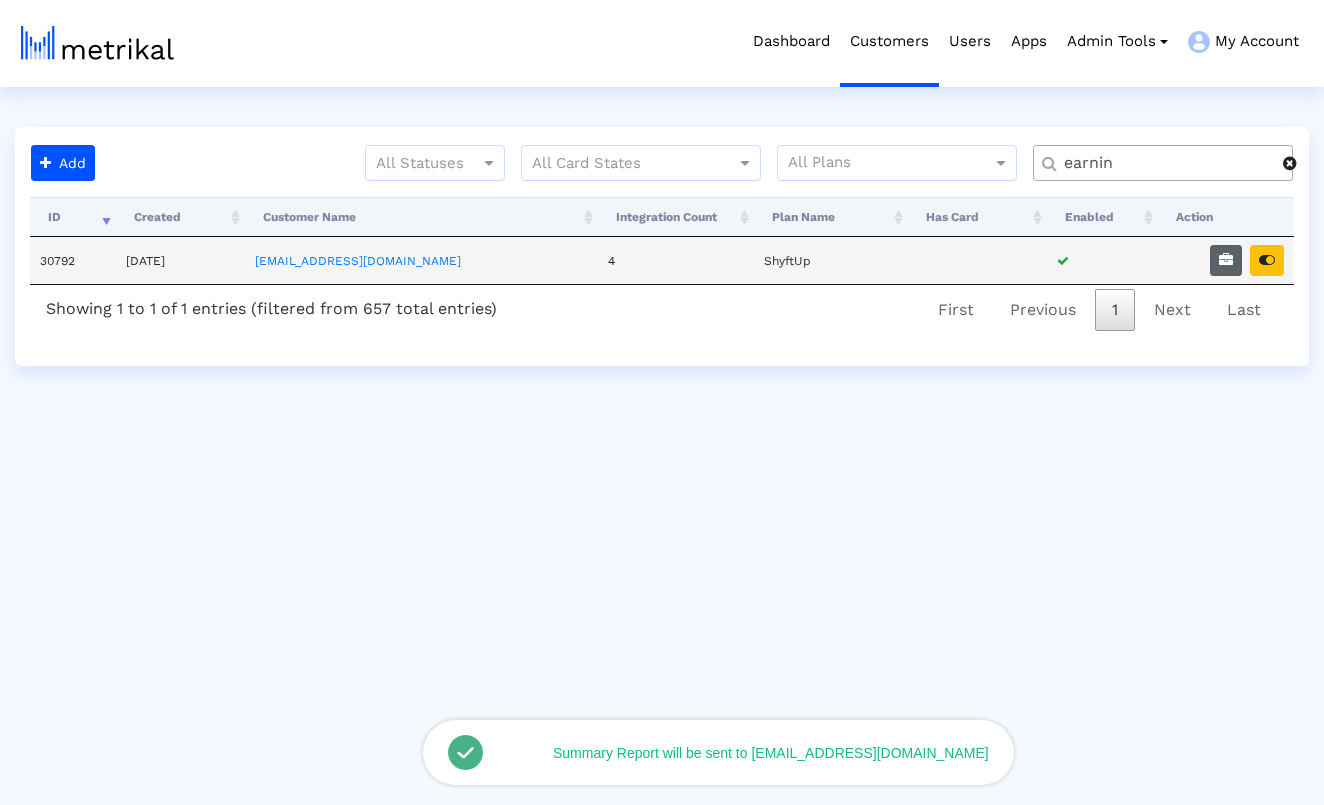 select on "1: 1" 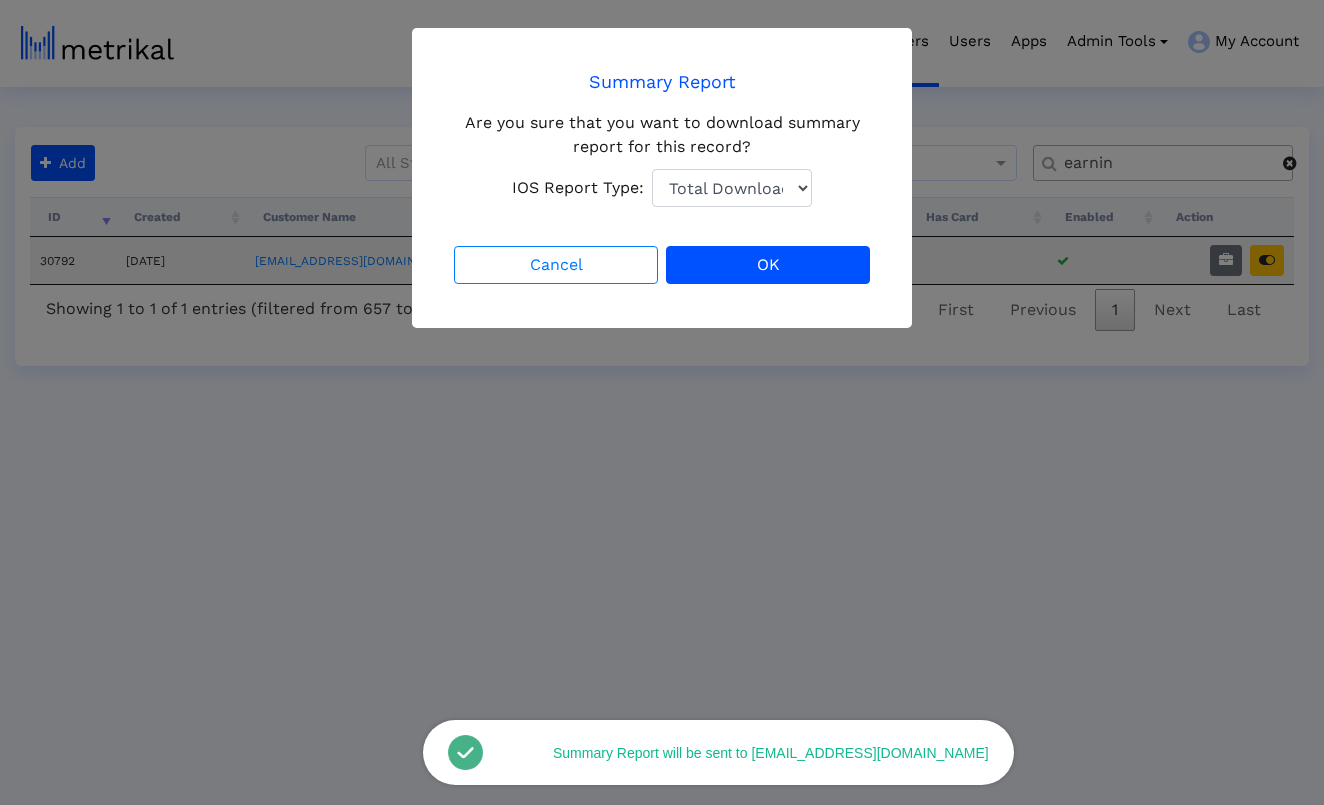 click on "Total Downloads" 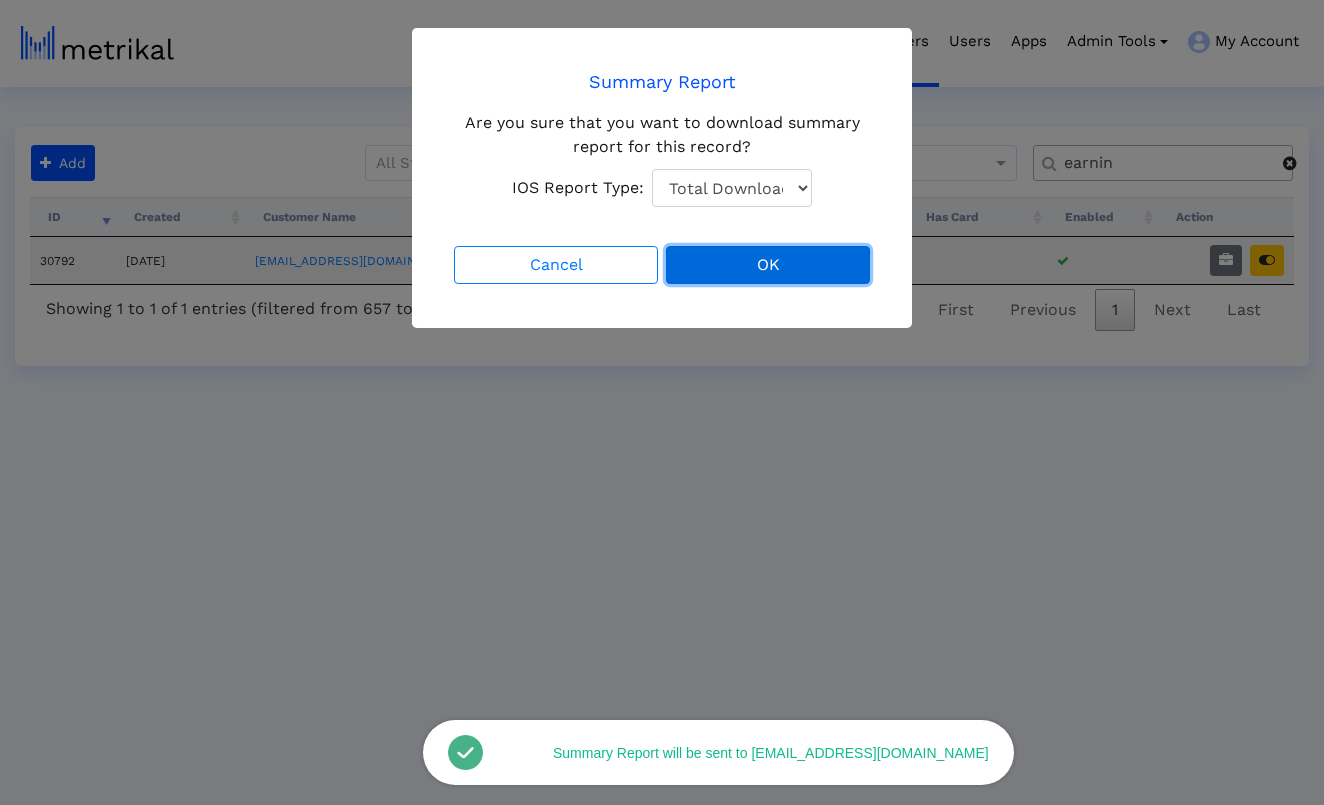 click on "OK" 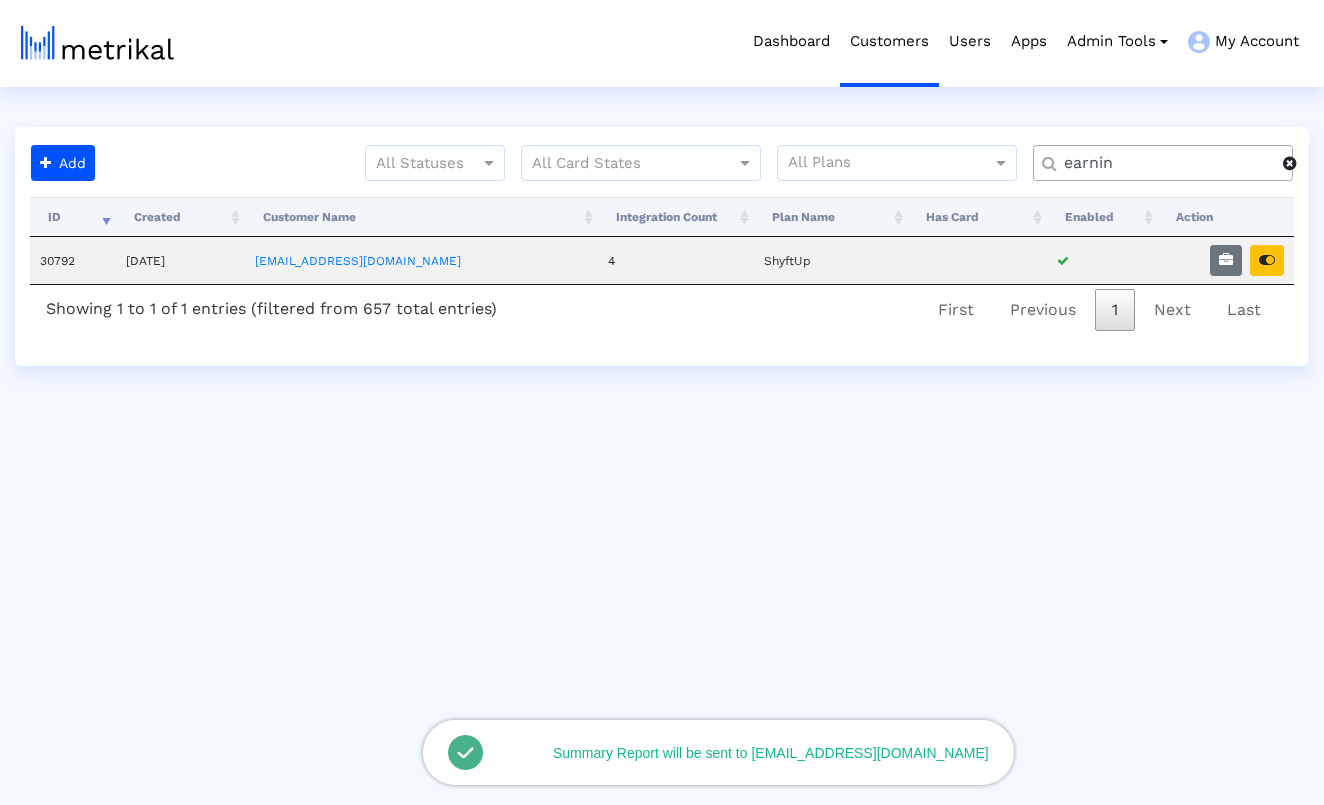 click 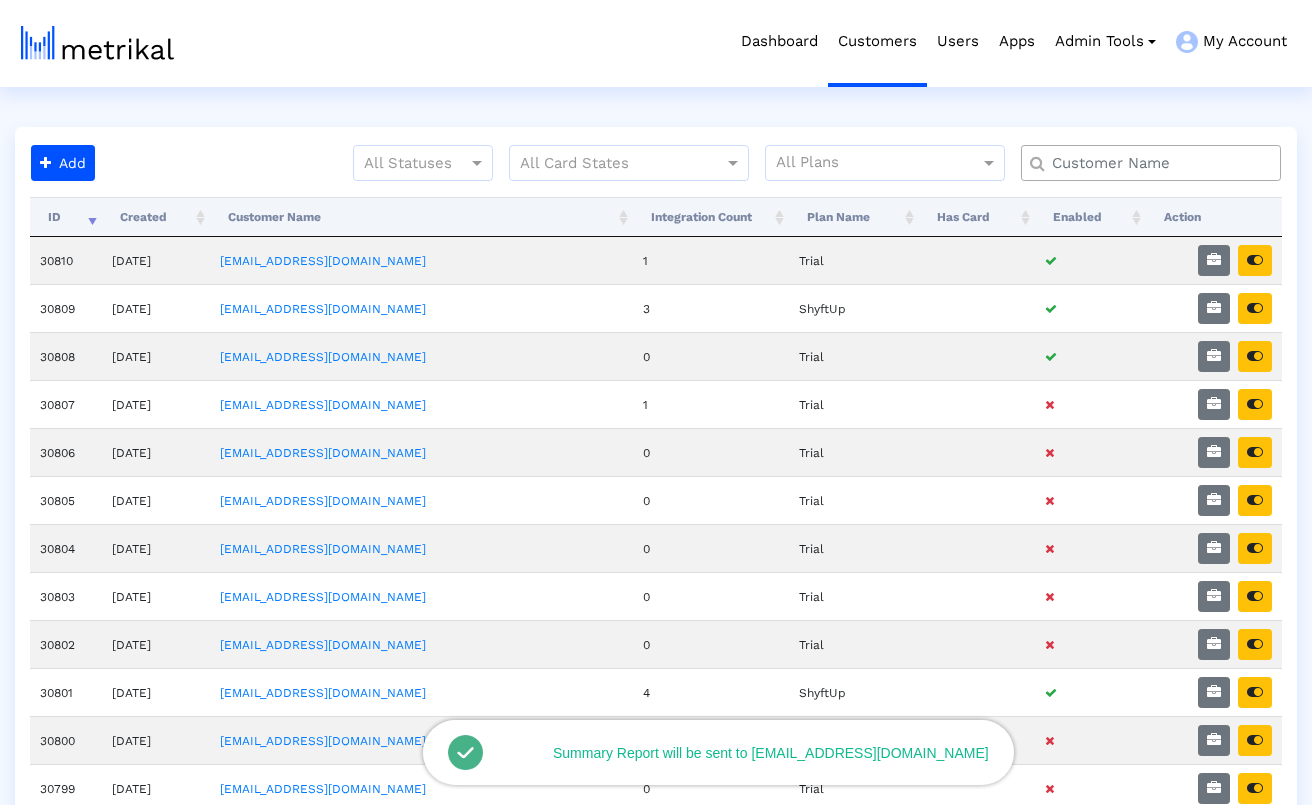 click 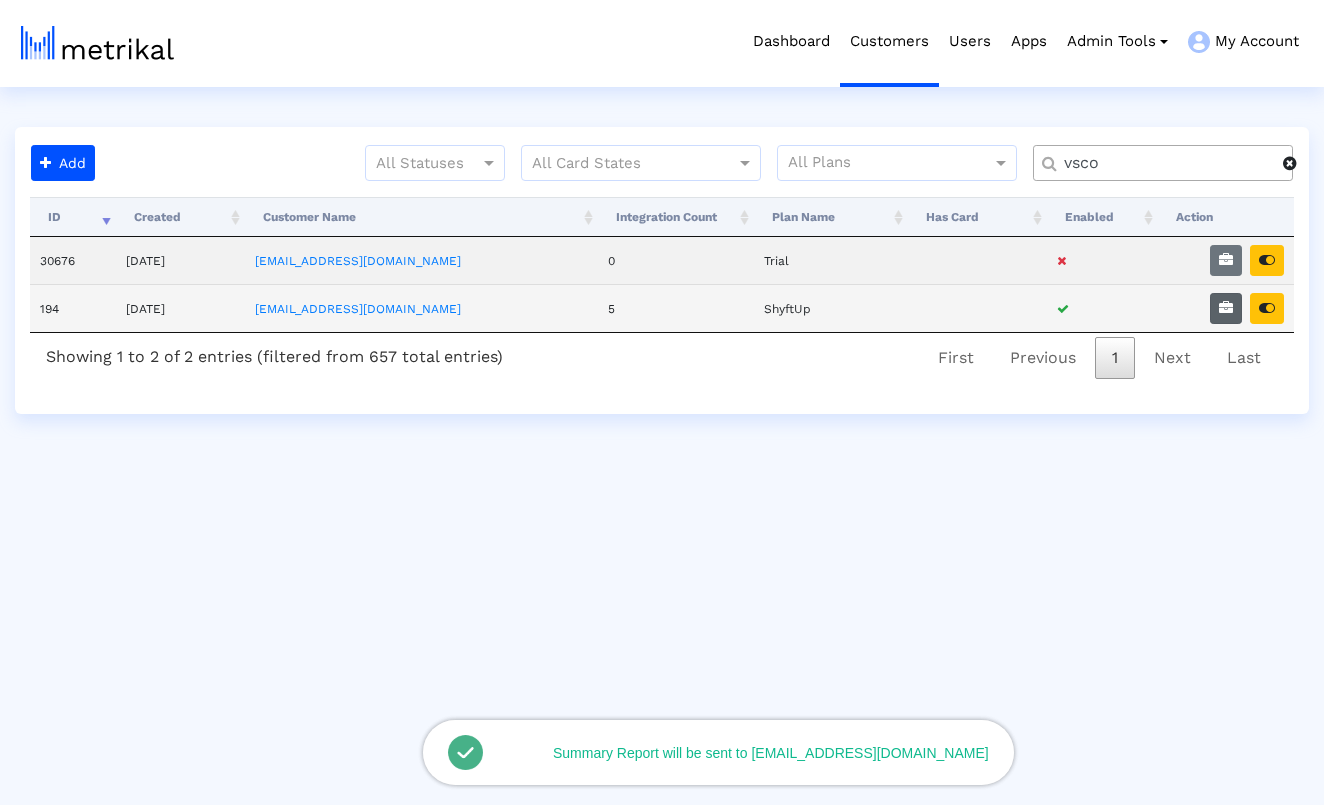 type on "vsco" 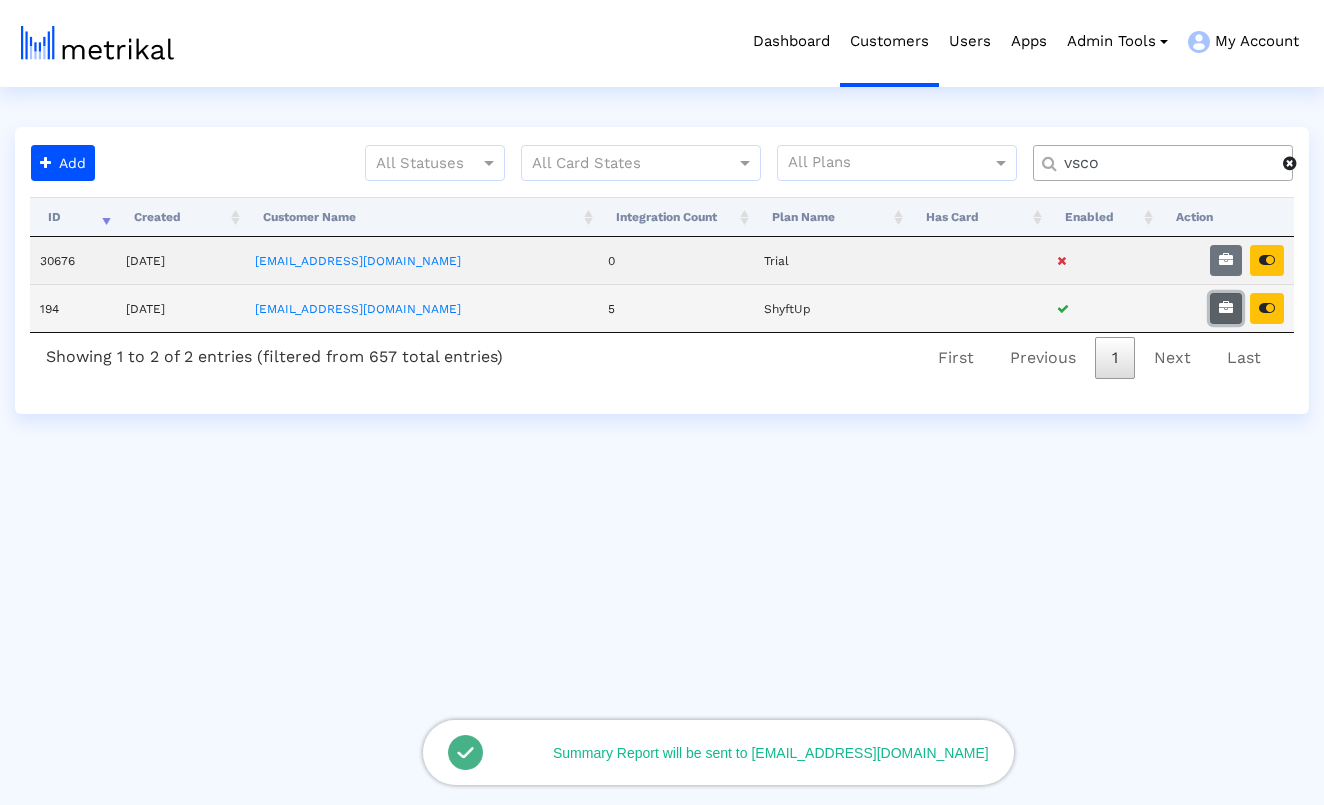 click at bounding box center [1226, 308] 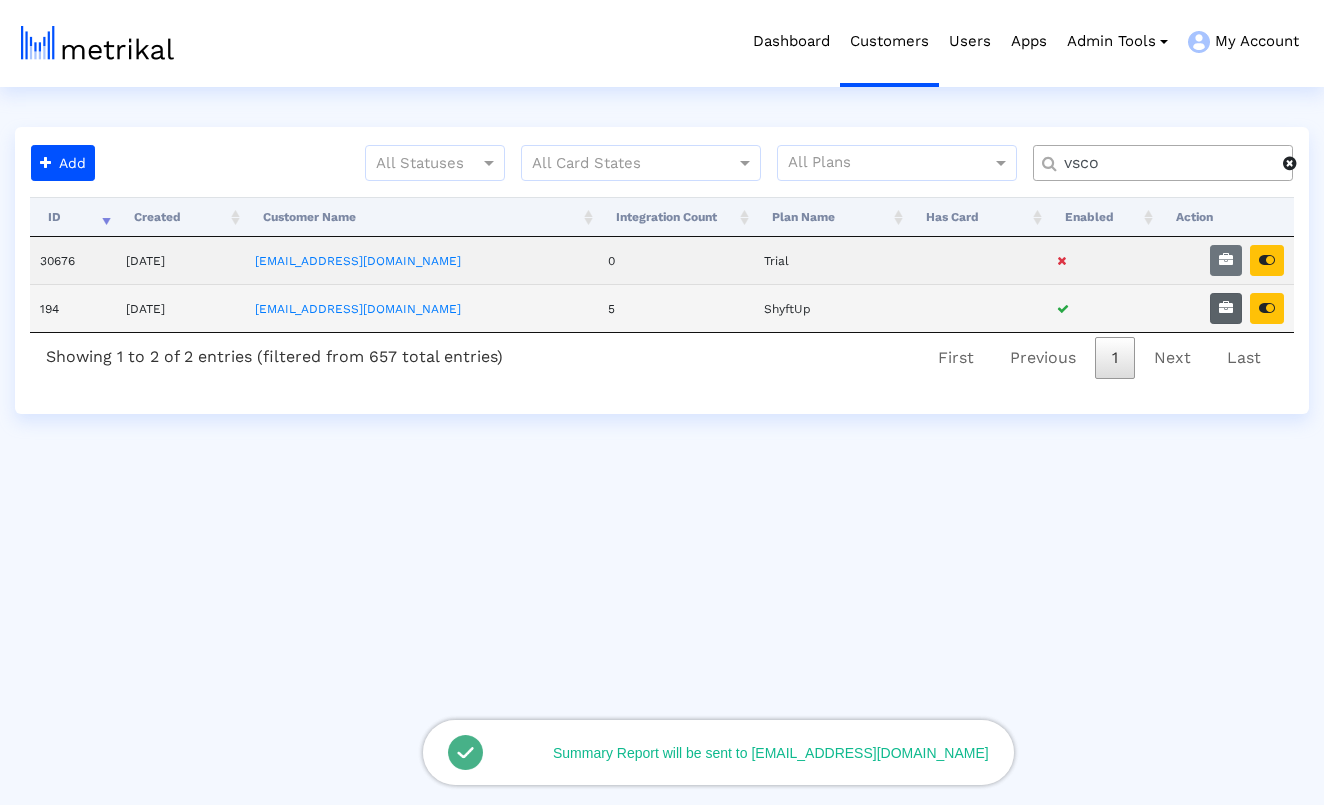 select on "1: 1" 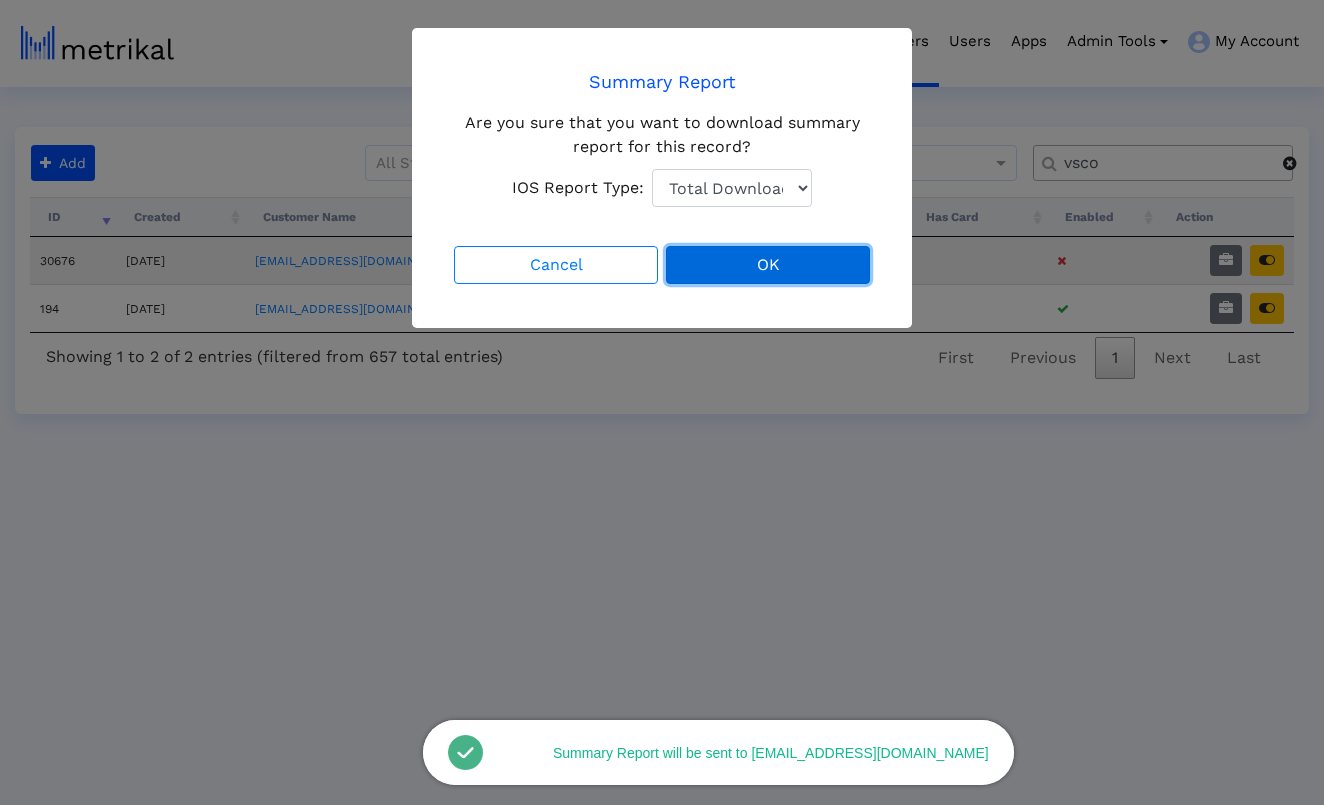click on "OK" 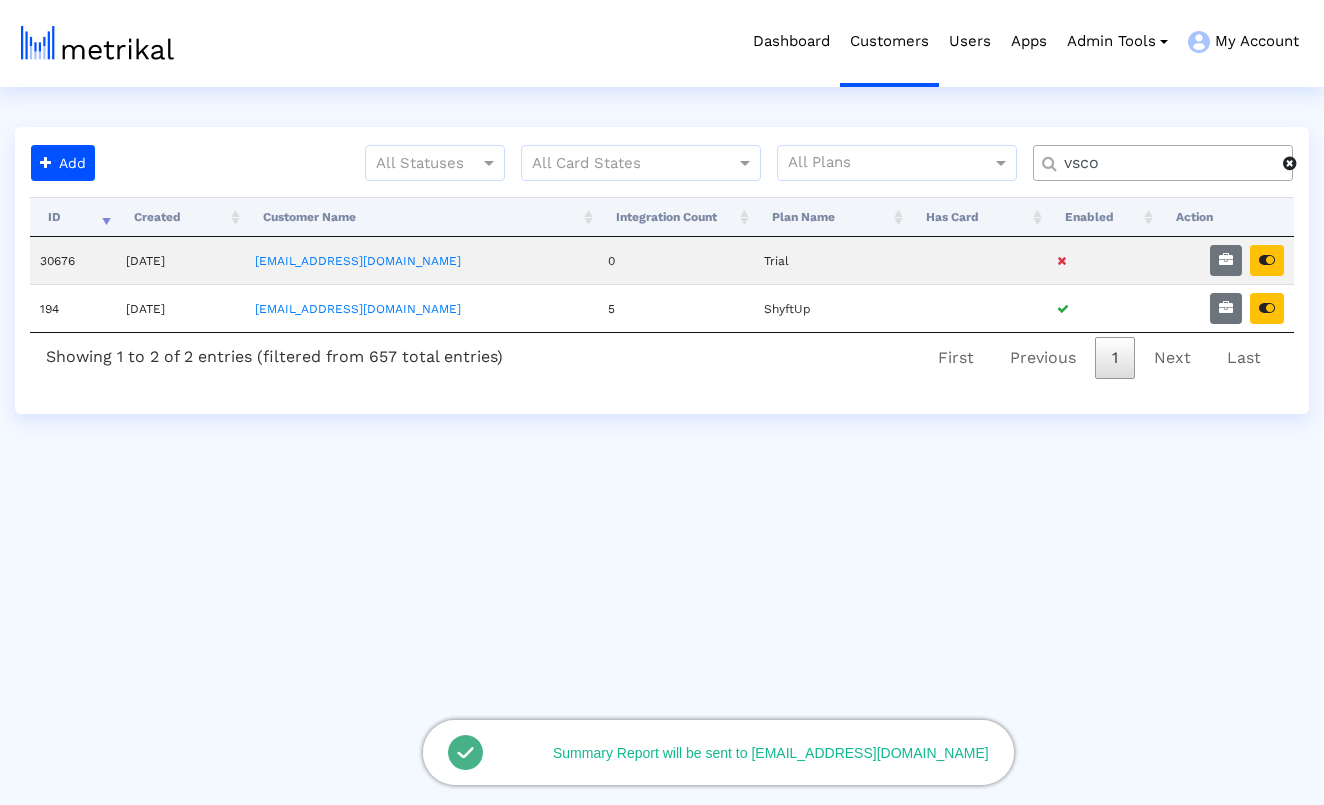 click on "vsco" 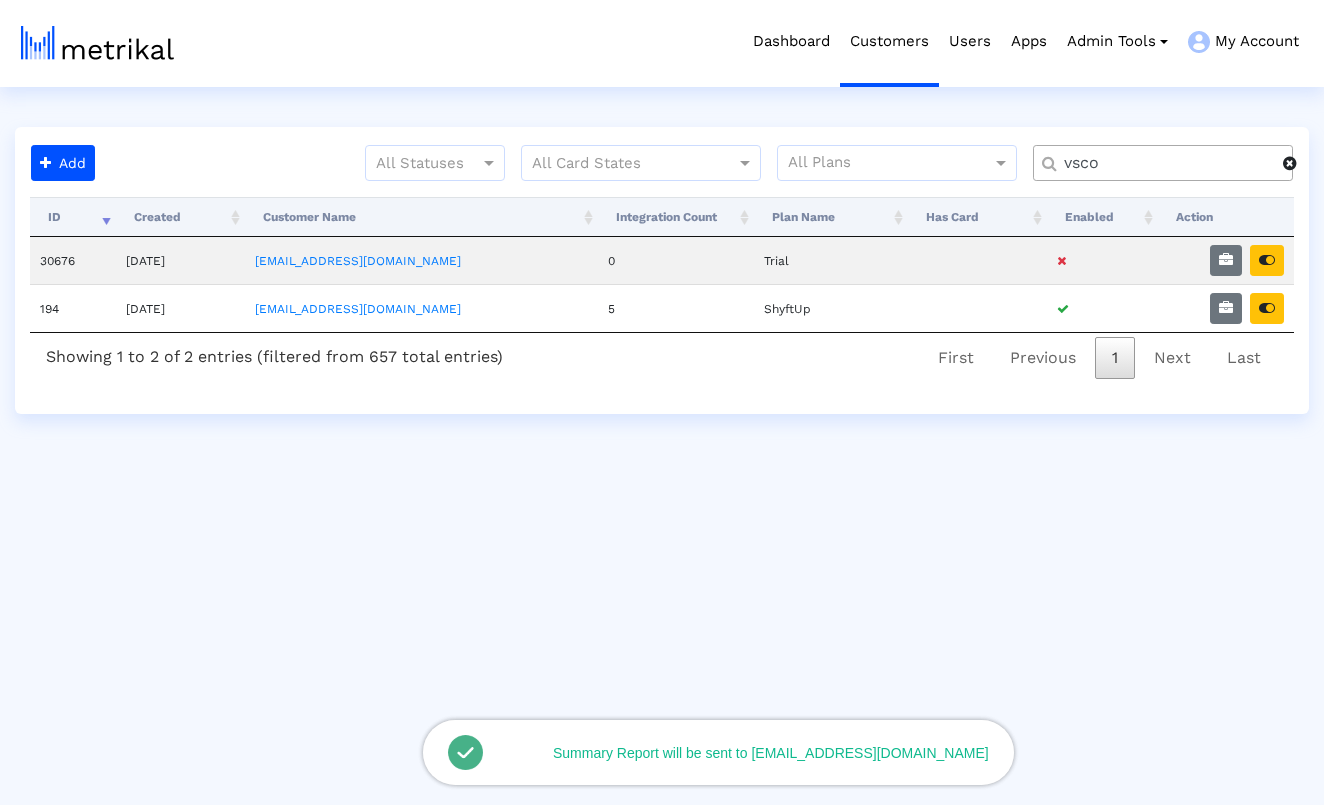 click on "vsco" 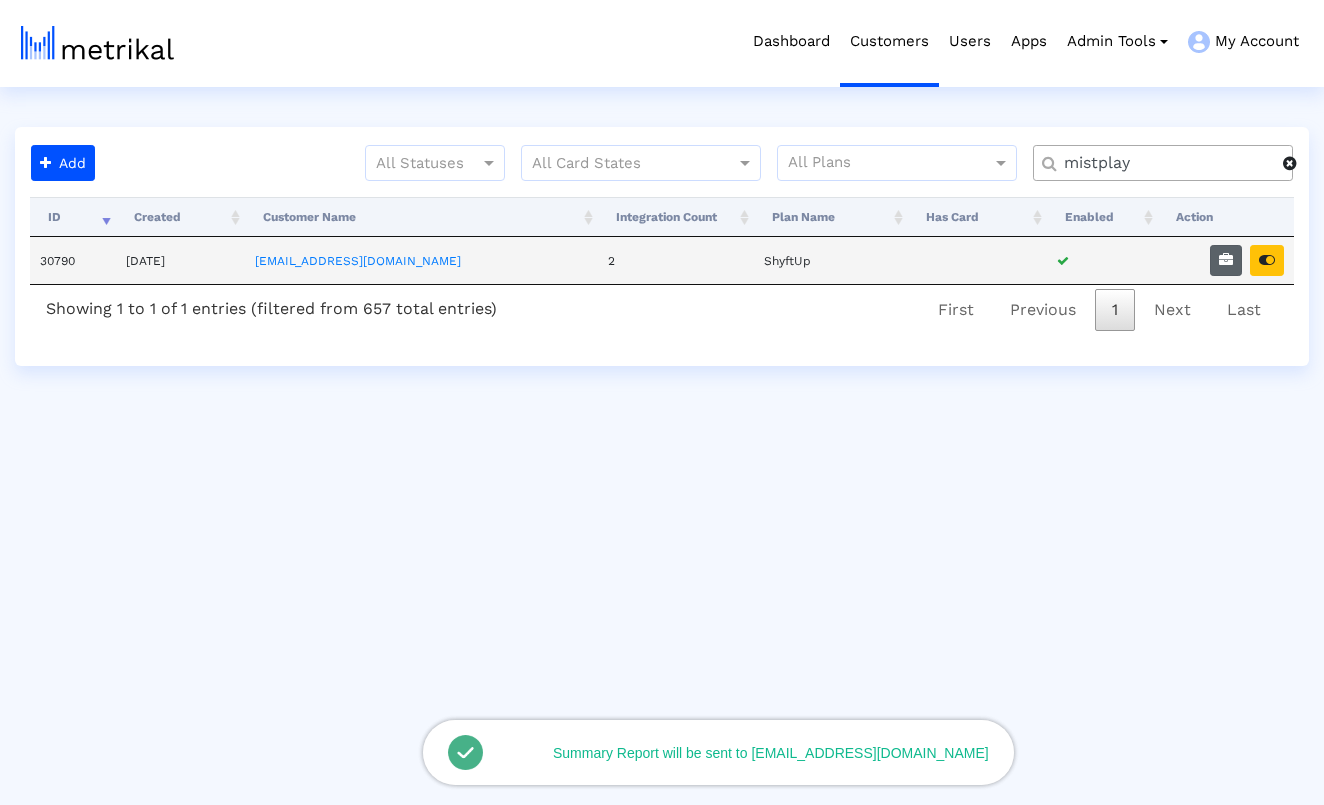 type on "mistplay" 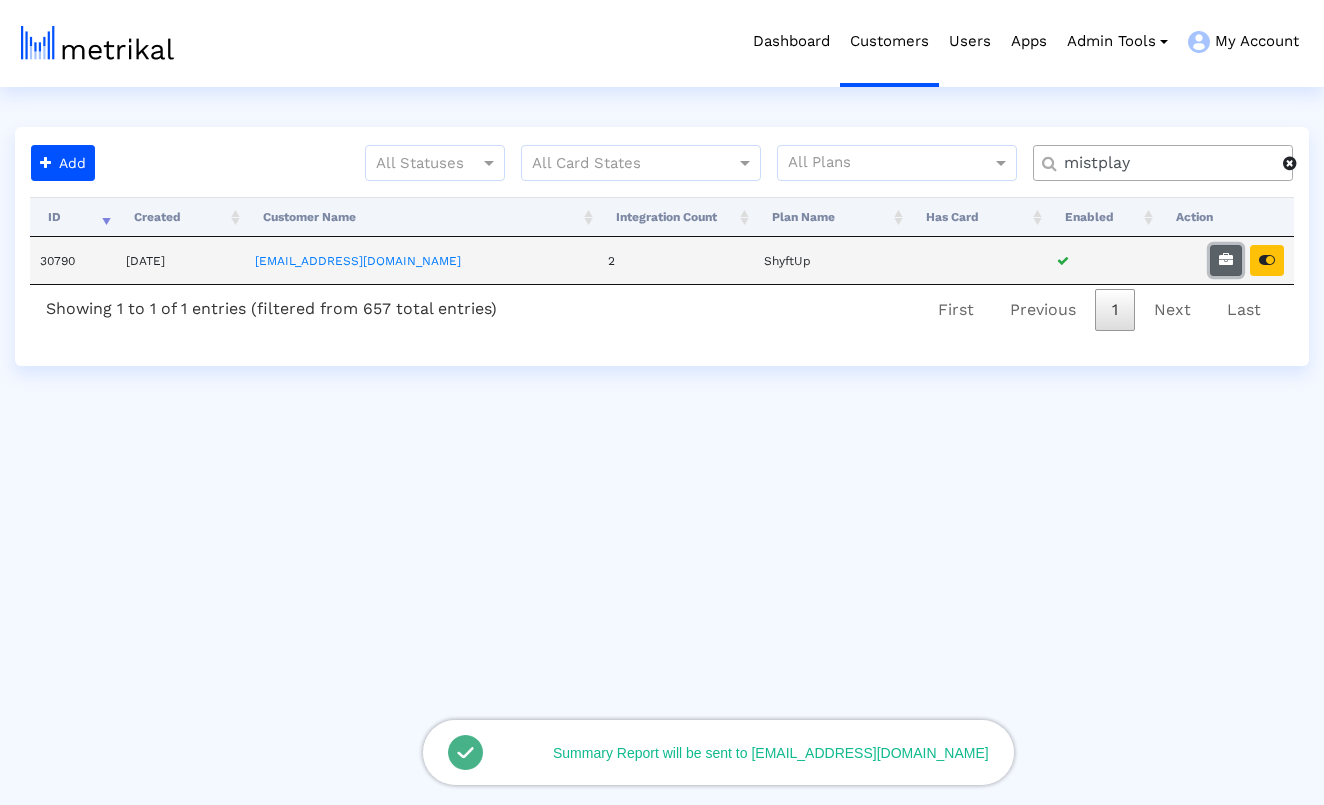 click at bounding box center [1226, 260] 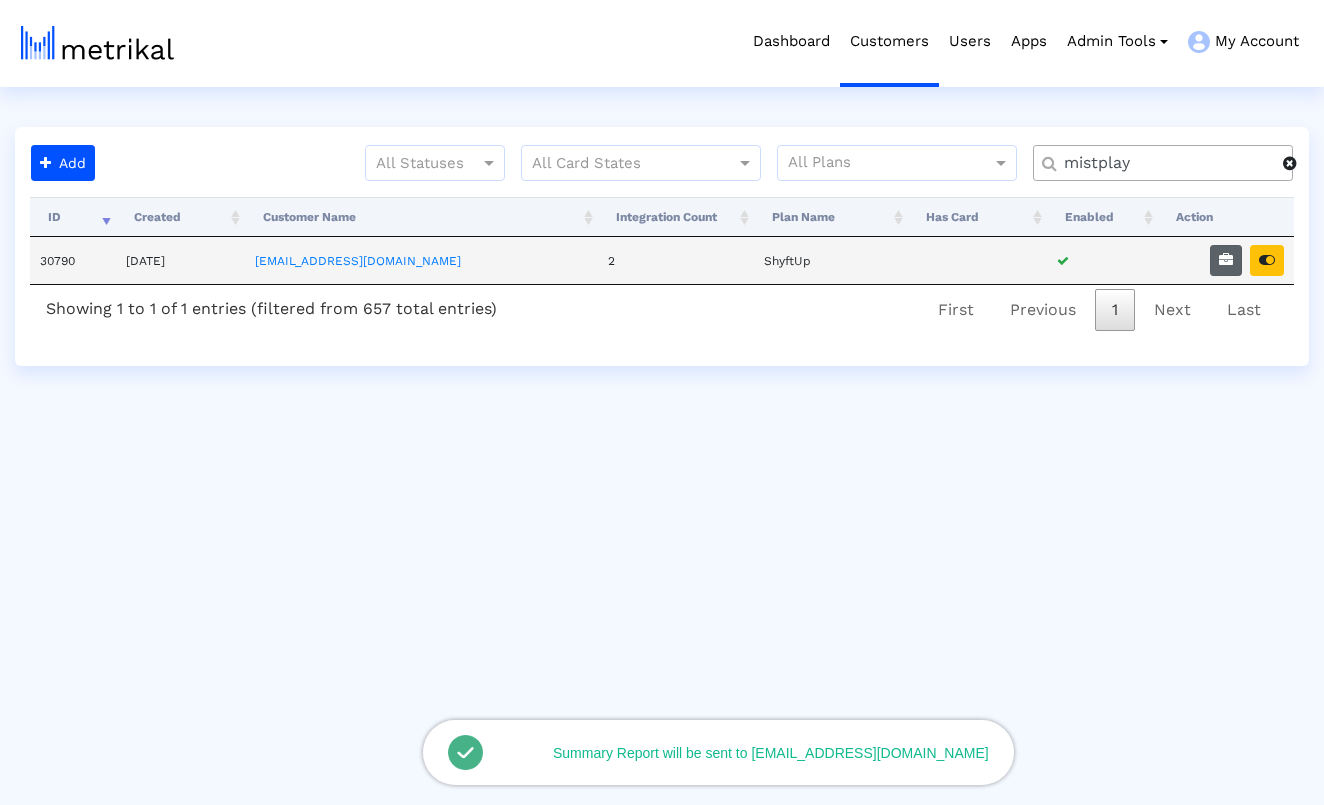 select on "1: 1" 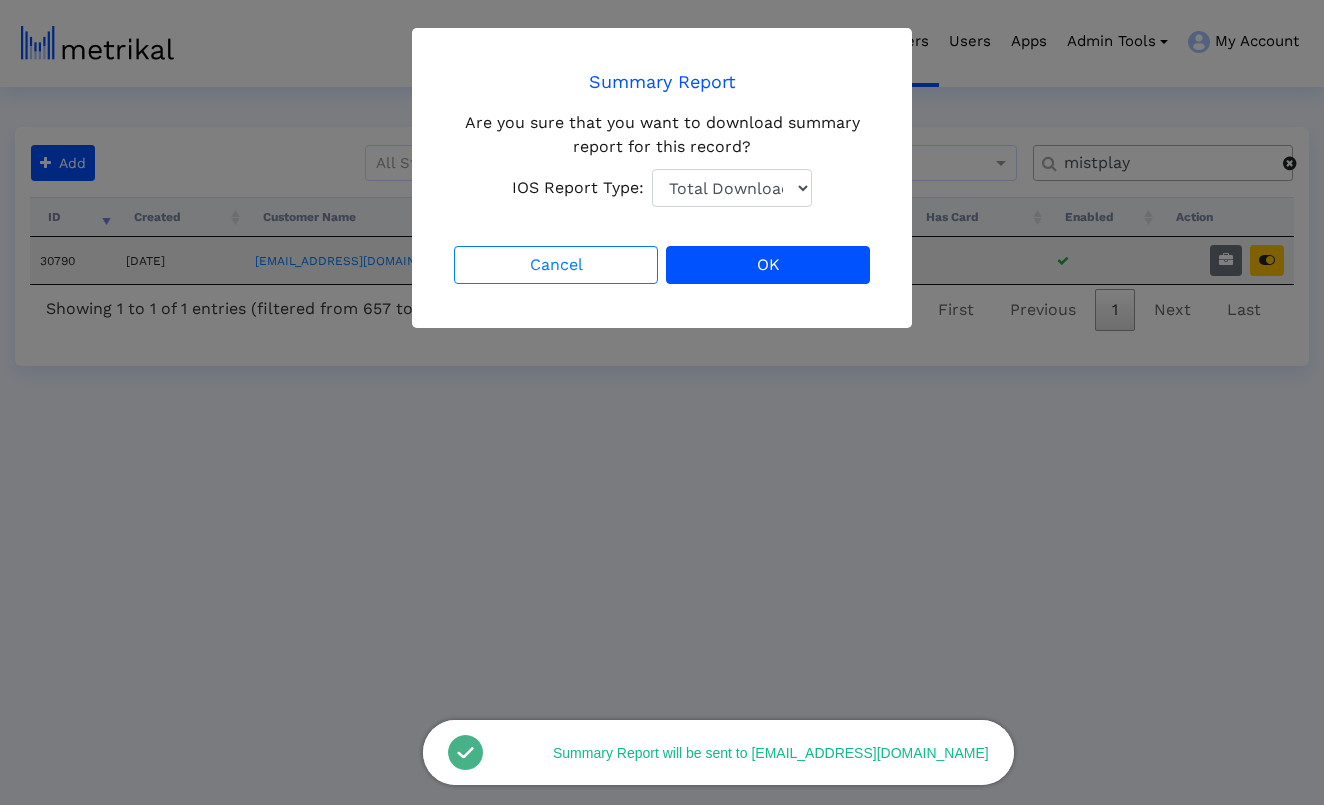 click on "Cancel OK" 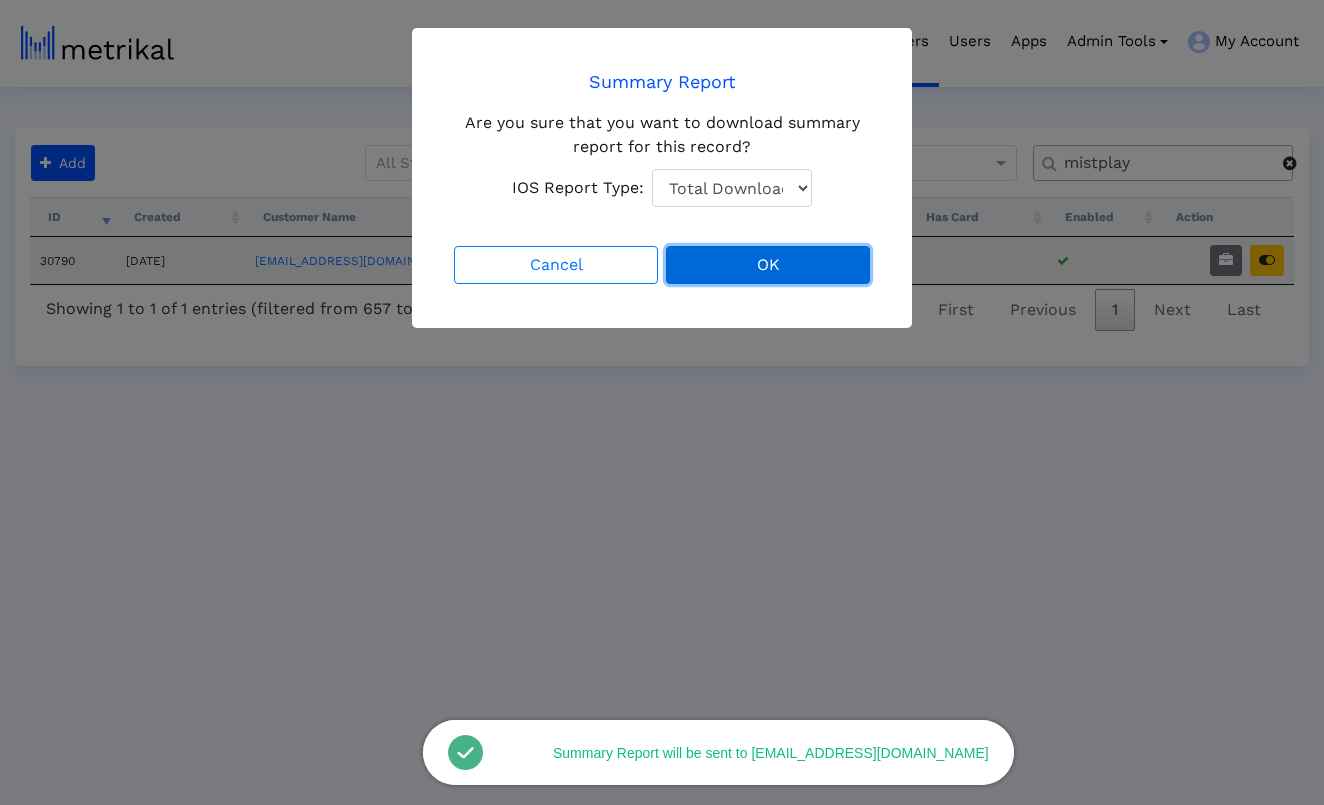 click on "OK" 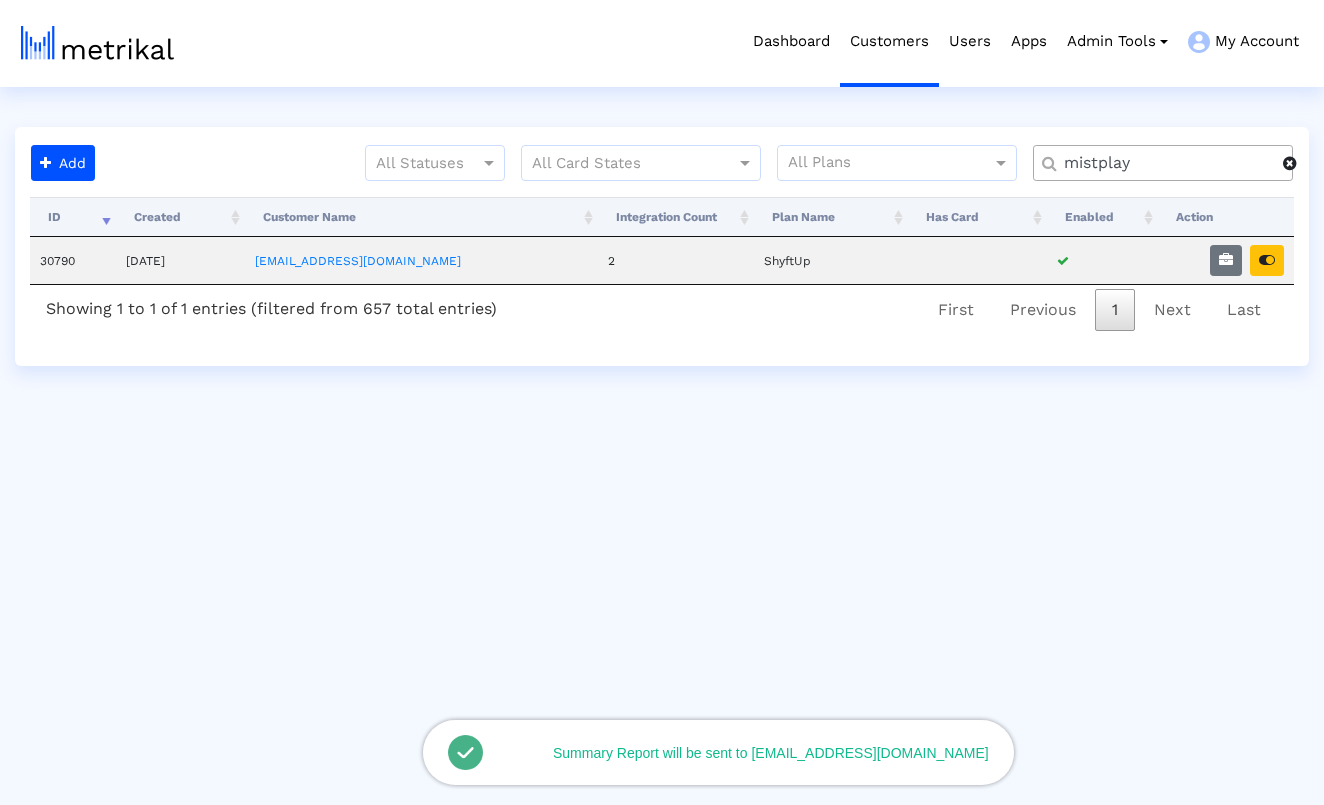 click 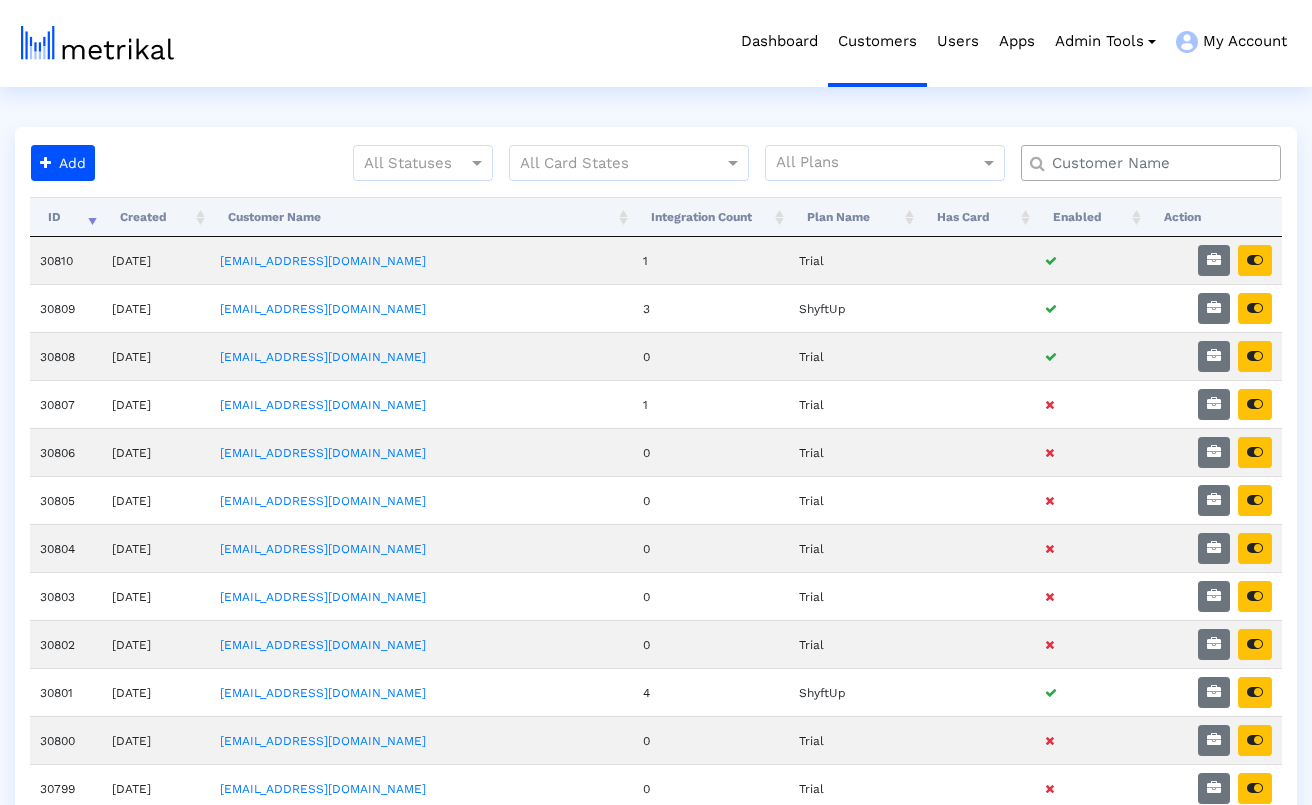 click 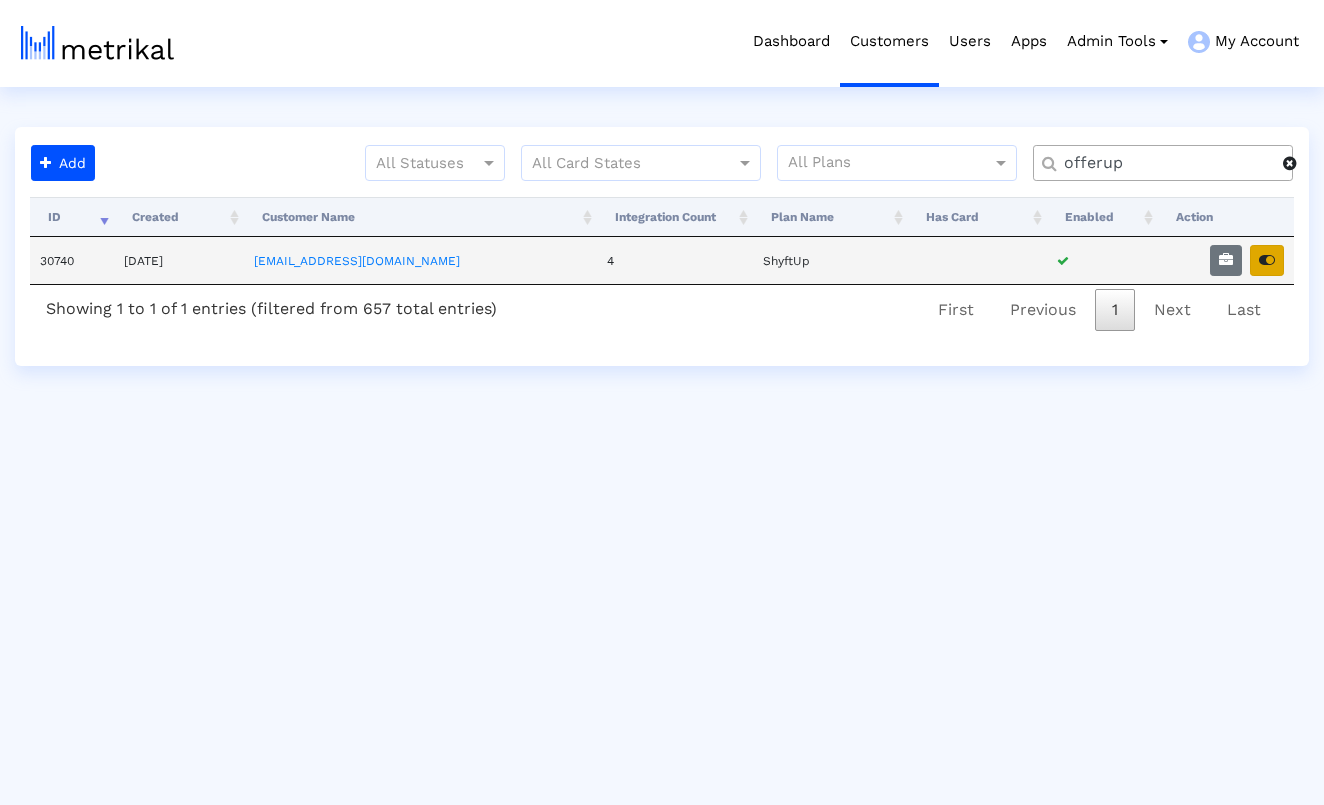type on "offerup" 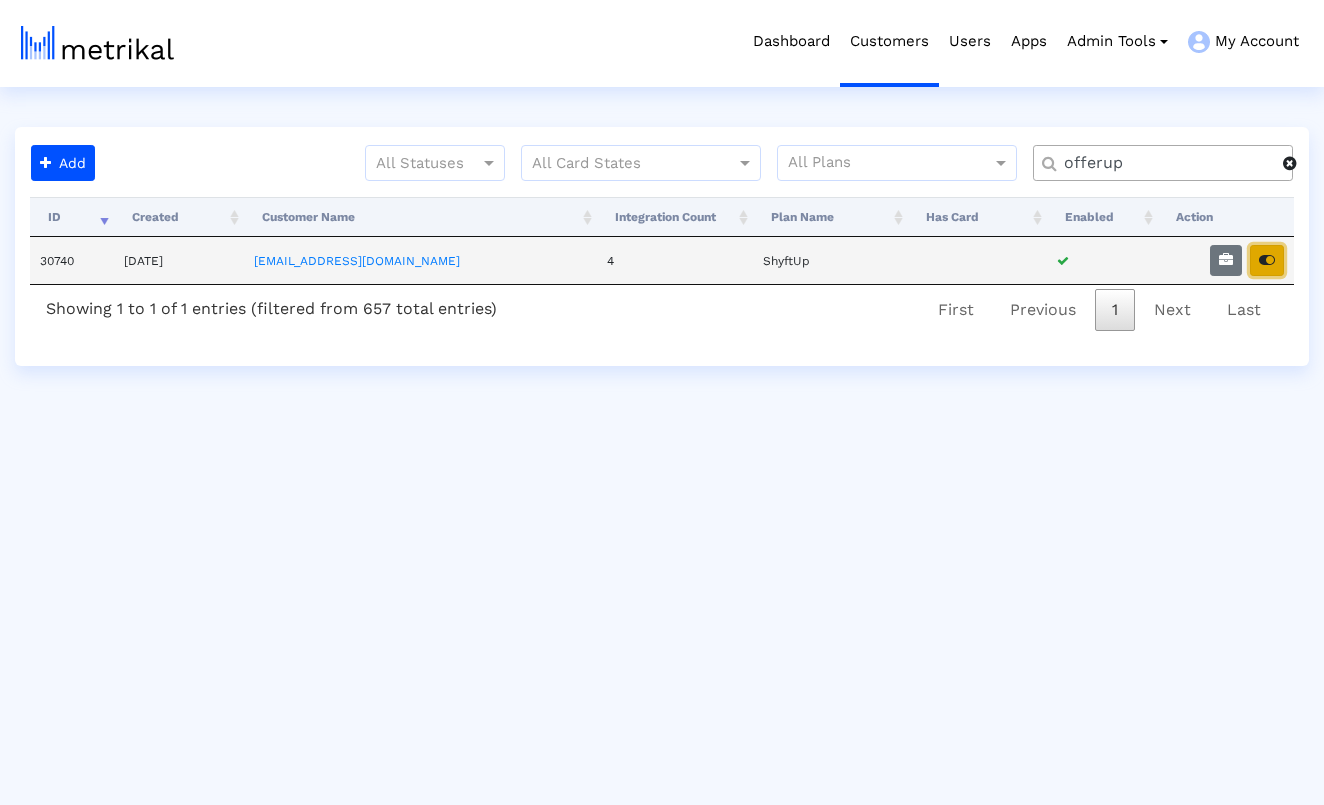 click at bounding box center (1267, 260) 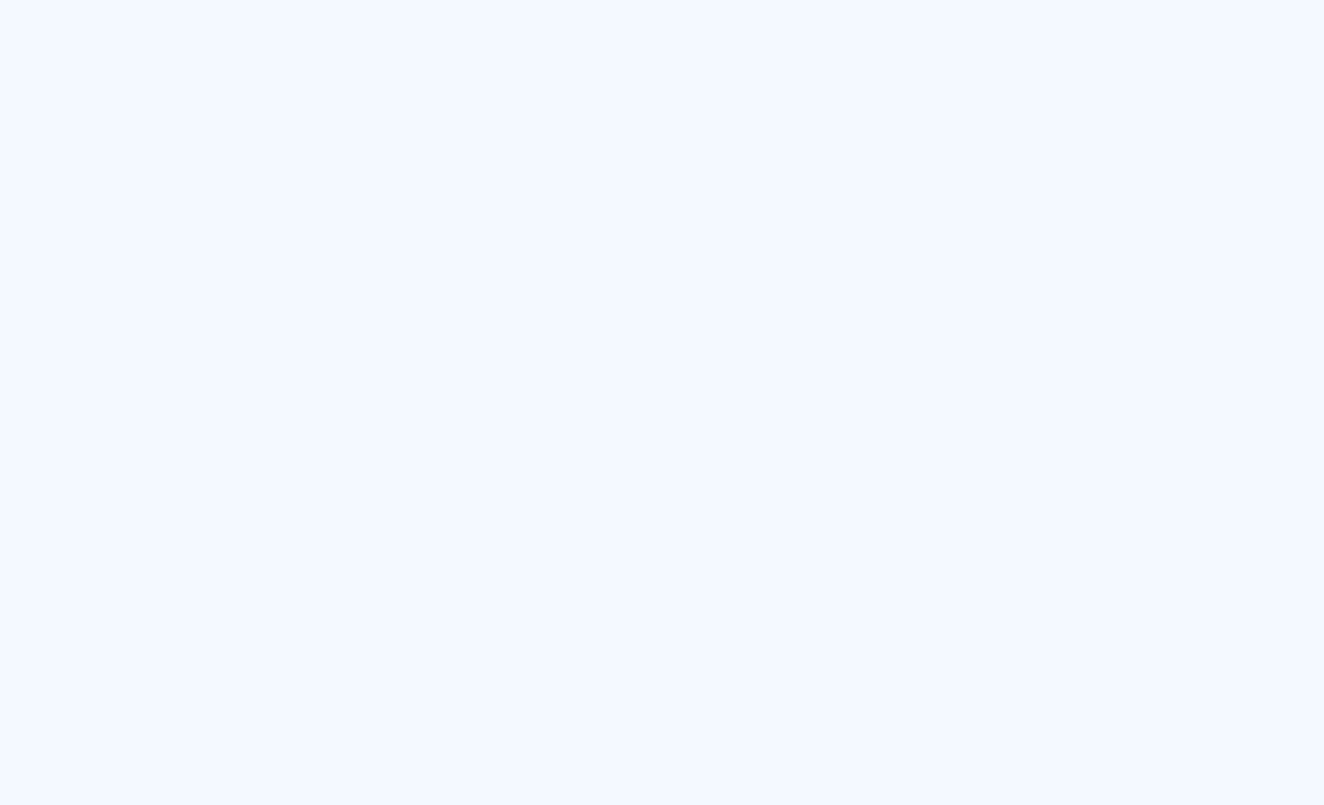 scroll, scrollTop: 0, scrollLeft: 0, axis: both 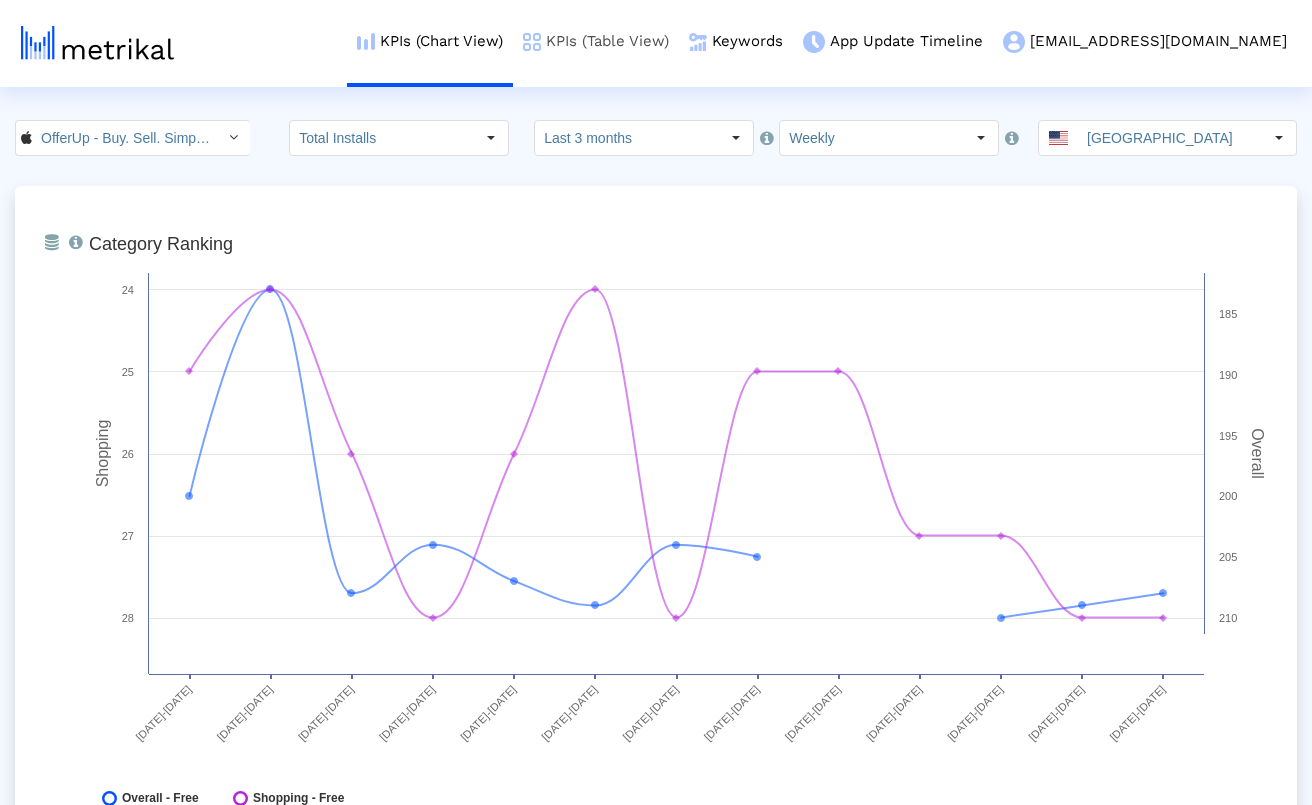 click on "KPIs (Table View)" at bounding box center (596, 41) 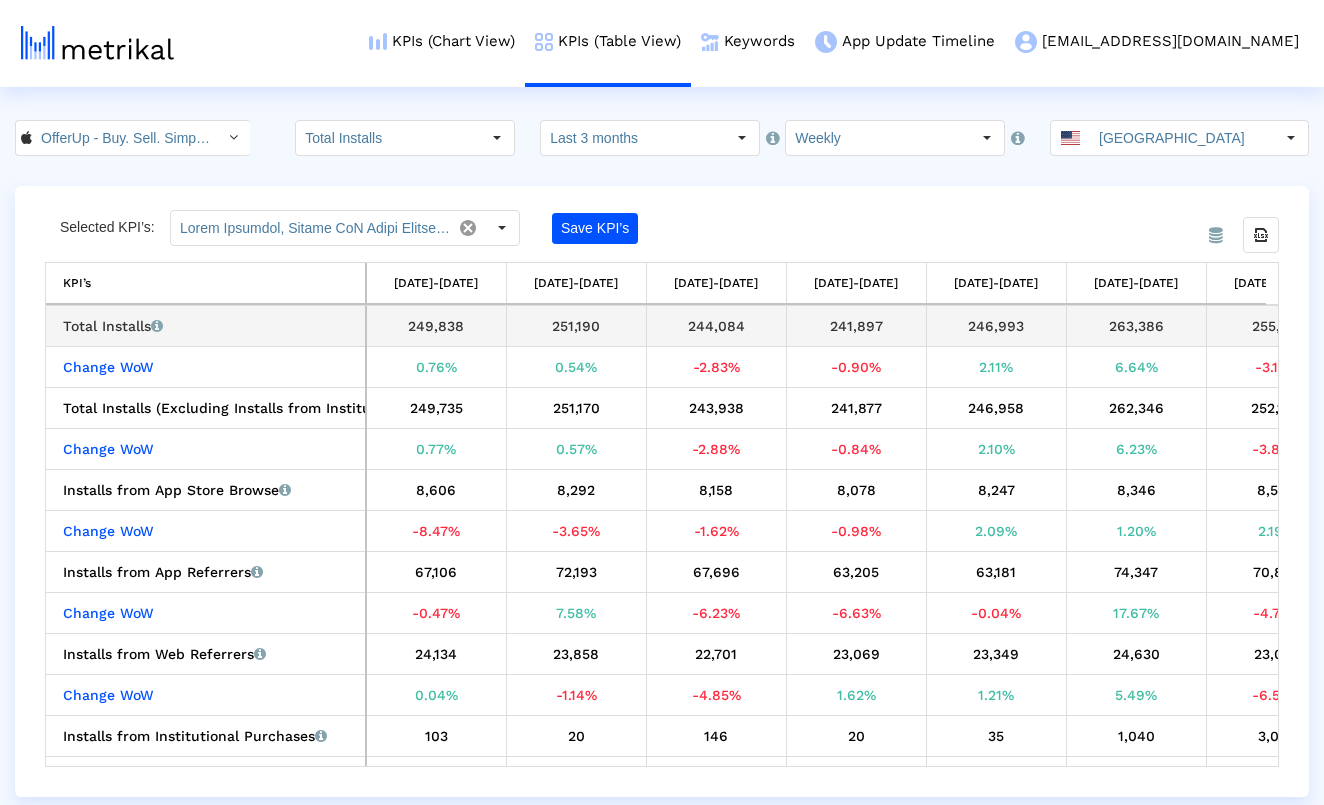 scroll, scrollTop: 0, scrollLeft: 169, axis: horizontal 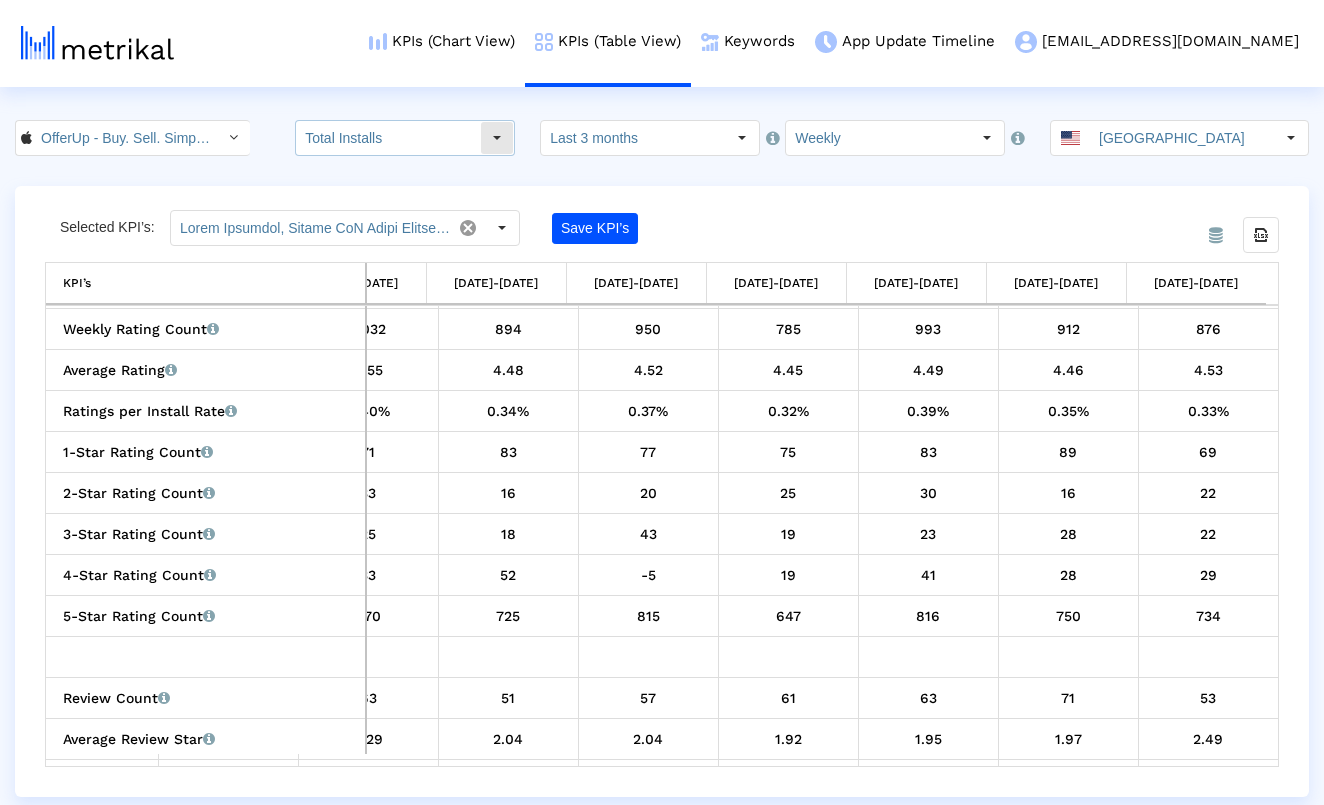 click on "Total Installs" 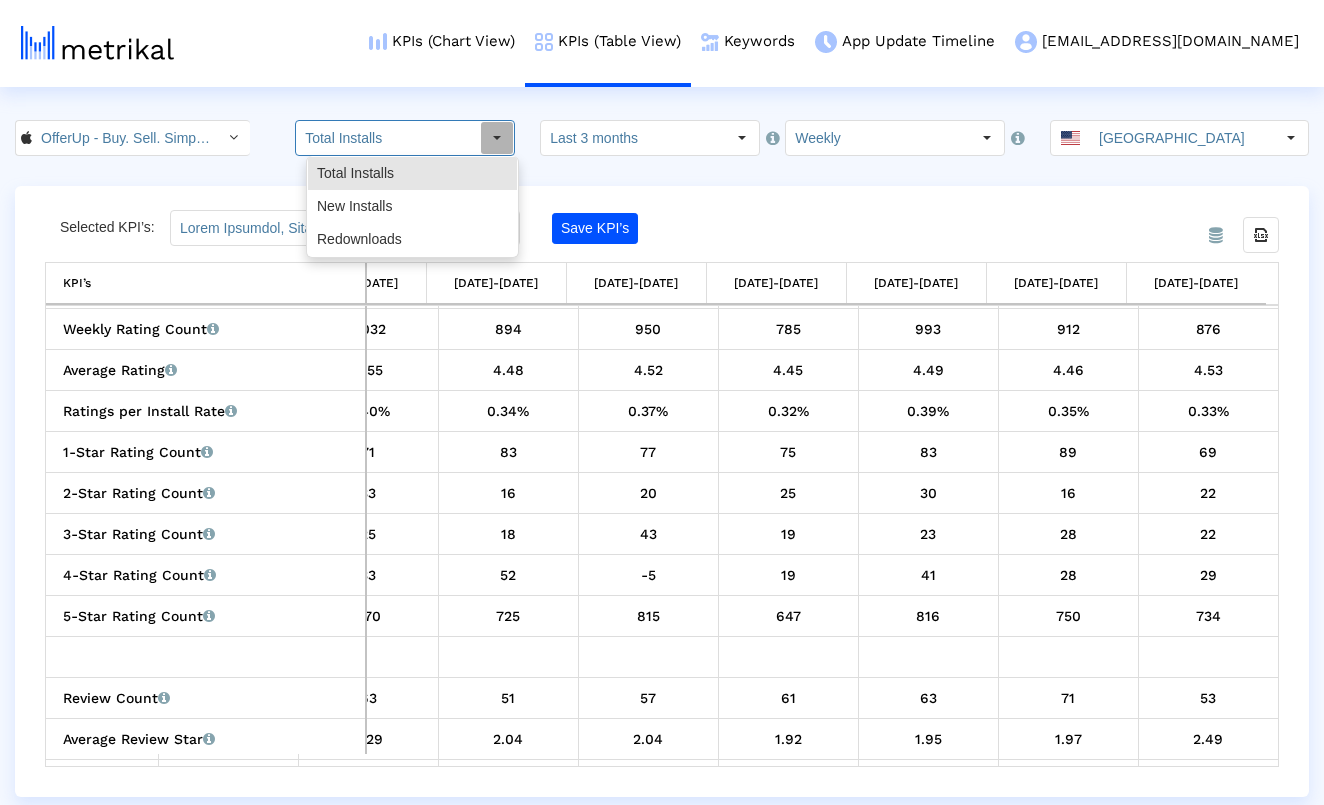 click on "OfferUp - Buy. Sell. Simple. < 468996152 > Total Installs  Select how far back from [DATE] you would like to view the data below.  Last 3 months  Select how would like to group the data below.  Weekly United States  From Database Selected KPI’s: Save KPI’s Export all data KPI’s   KPI’s [DATE]-[DATE] [DATE]-[DATE] [DATE]-[DATE] [DATE]-[DATE] [DATE]-[DATE] [DATE]-[DATE] [DATE]-[DATE] [DATE]-[DATE] [DATE]-[DATE] [DATE]-[DATE] [DATE]-[DATE] [DATE]-[DATE] [DATE]-[DATE]  Cumulative Rating Count   Total number of all ratings that the app has received so far.   4,388,593   4,389,964   4,390,764   4,391,505   4,392,700   4,393,654   4,394,686   4,395,580   4,396,530   4,397,315   4,398,308   4,399,220   4,400,096   Weekly Rating Count   Total number of ratings that the app received in that time period.   1,036   1,370   800   741   1,195   954   1,032   894   950   785   993   912   876   Average Rating   4.49   4.49   4.50   4.45   4.56   4.55   4.55   4.48" 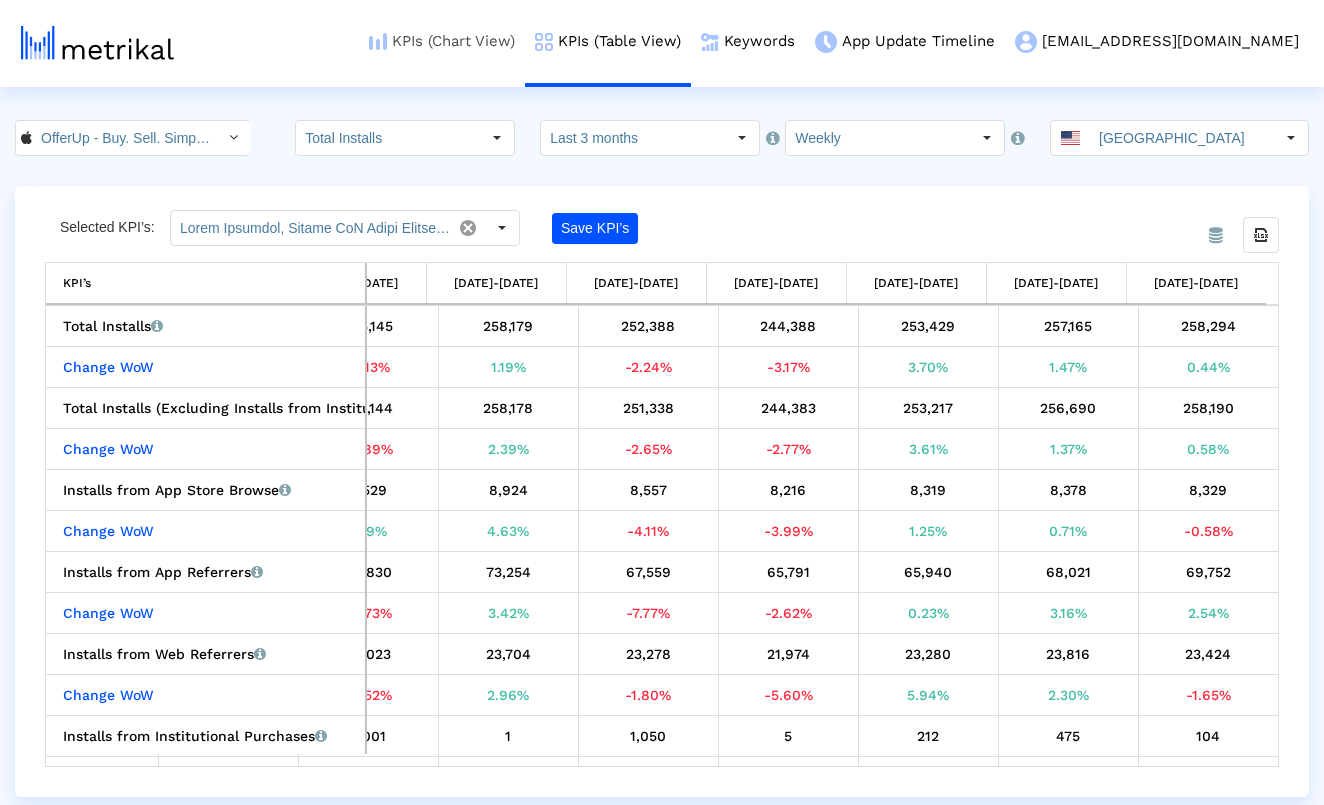 click on "KPIs (Chart View)" at bounding box center (442, 41) 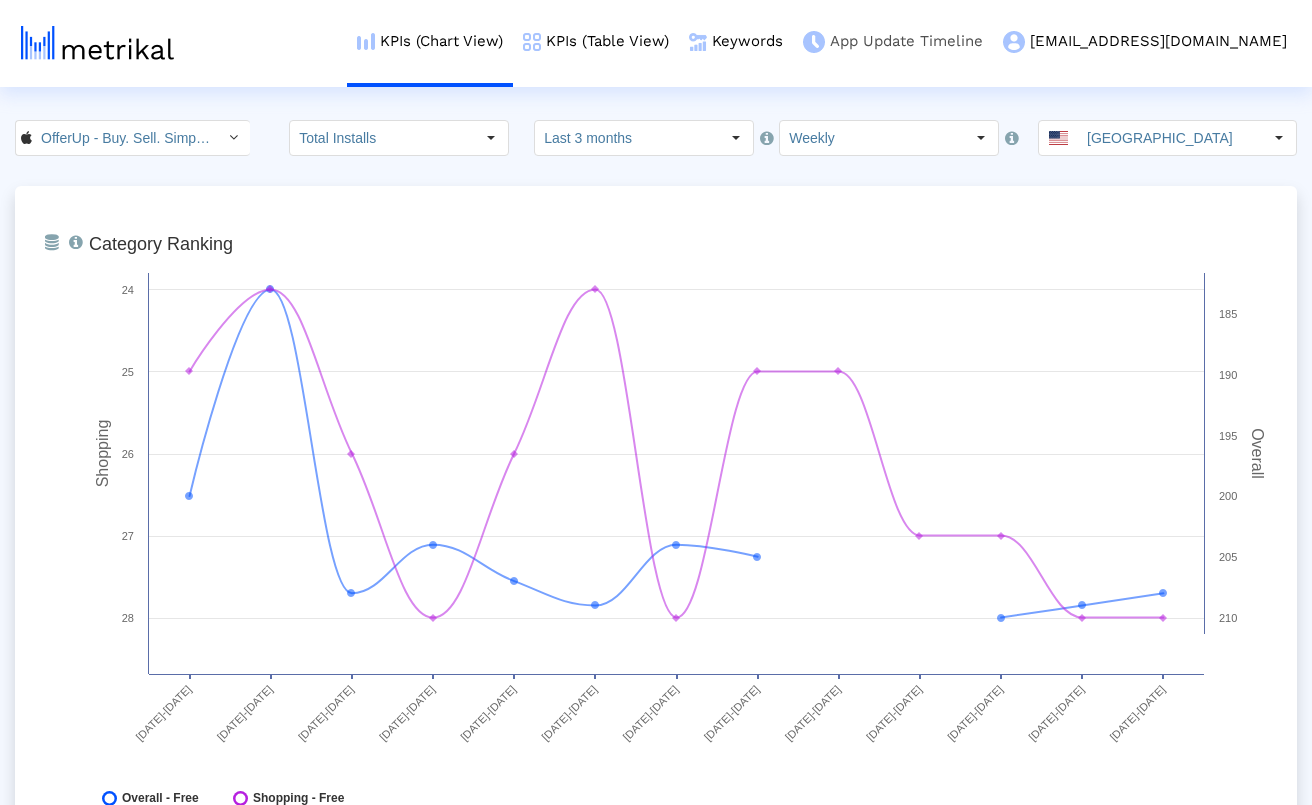 click on "App Update Timeline" at bounding box center [893, 41] 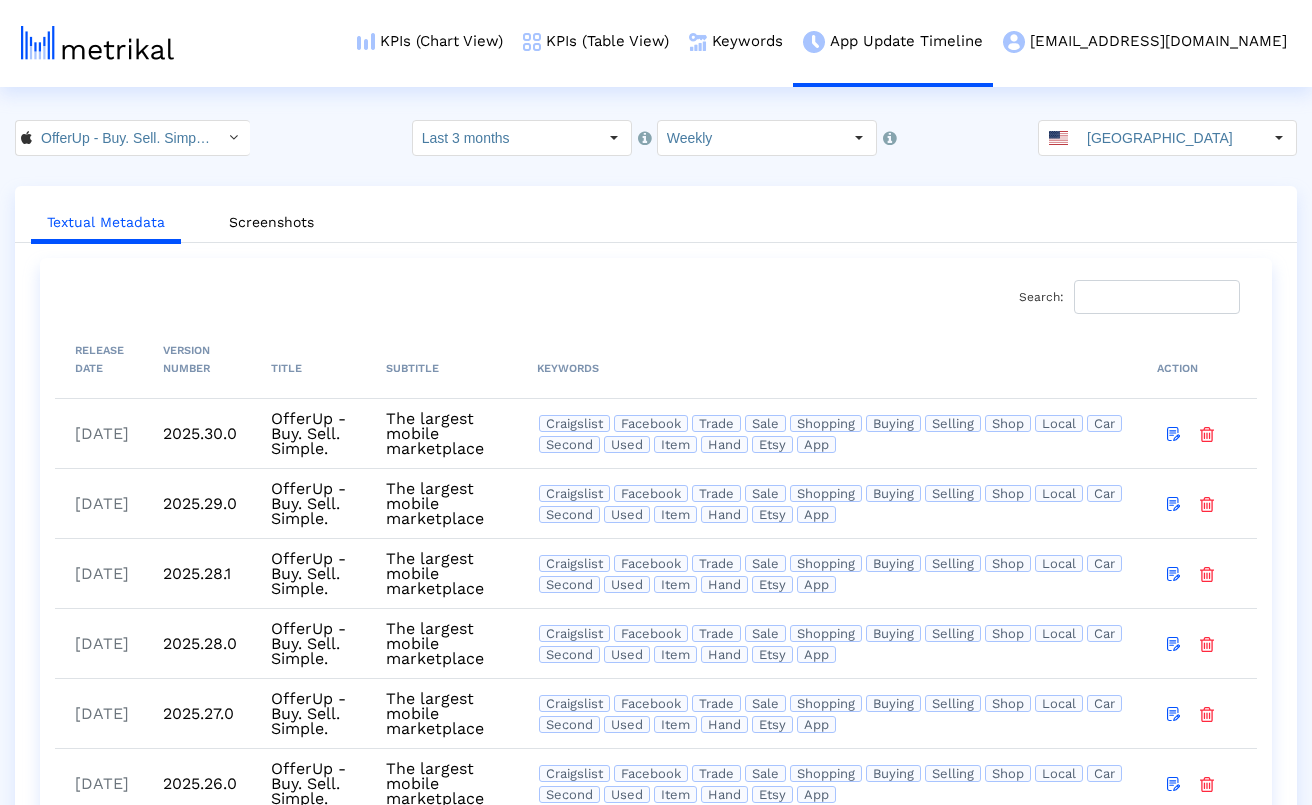 click on "KPIs (Chart View)  KPIs (Table View)  Keywords   App Update Timeline  [EMAIL_ADDRESS][DOMAIN_NAME]   Keyword Manager  Customer Settings  Admin  Documentation  Logout OfferUp - Buy. Sell. Simple. < 468996152 >  Select how far back from [DATE] you would like to view the data below.  Last 3 months  Select how would like to group the data below.  Weekly United States  Textual Metadata   Screenshots  Search: Processing... RELEASE DATE VERSION NUMBER TITLE SUBTITLE   KEYWORDS  ACTION [DATE] 2025.30.0 OfferUp - Buy. Sell. Simple.  The largest mobile marketplace  craigslist facebook trade sale shopping buying selling shop local car second used item hand etsy app [DATE] 2025.29.0 OfferUp - Buy. Sell. Simple.  The largest mobile marketplace  craigslist facebook trade sale shopping buying selling shop local car second used item hand etsy app [DATE] 2025.28.1 OfferUp - Buy. Sell. Simple.  The largest mobile marketplace  craigslist facebook trade sale shopping buying selling shop local car second used item hand app" at bounding box center (656, 592) 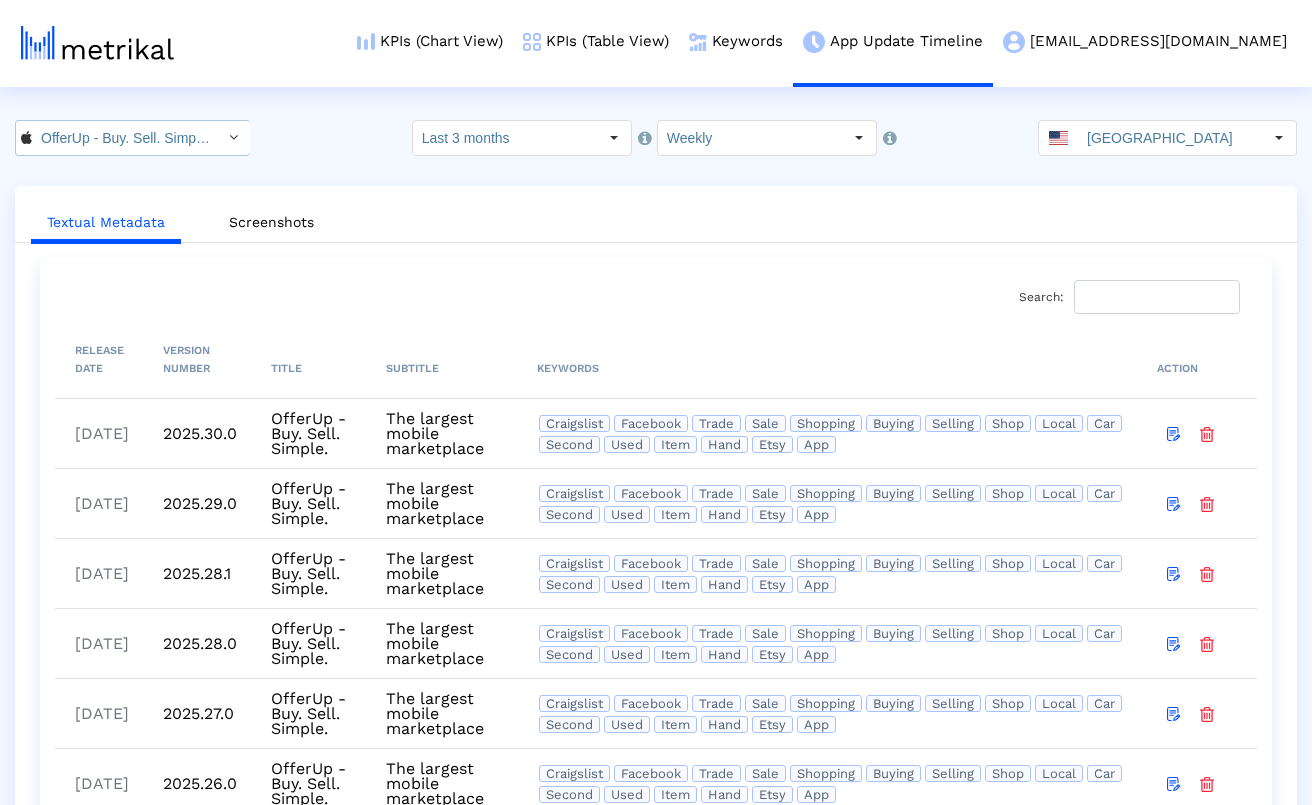 click on "OfferUp - Buy. Sell. Simple. < 468996152 >" 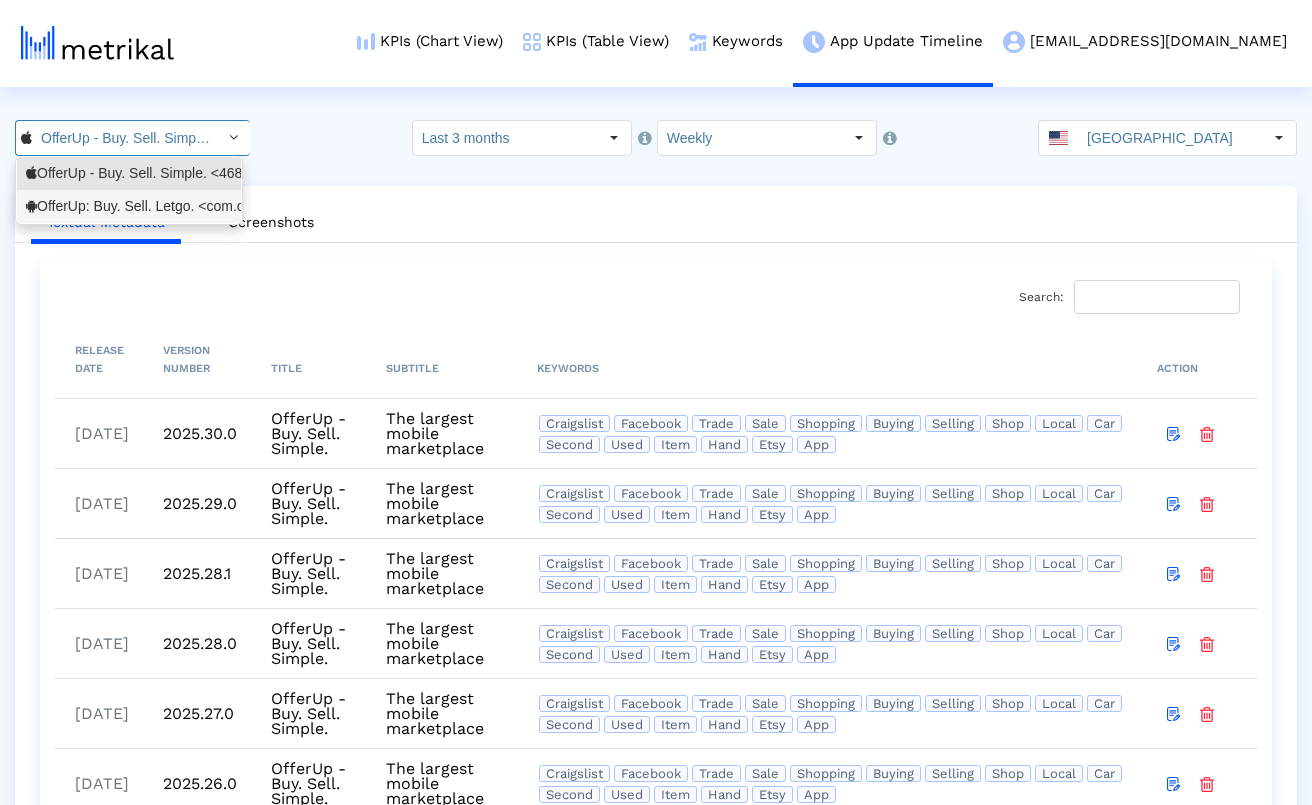 click on "OfferUp: Buy. Sell. Letgo. <com.offerup>" at bounding box center (129, 206) 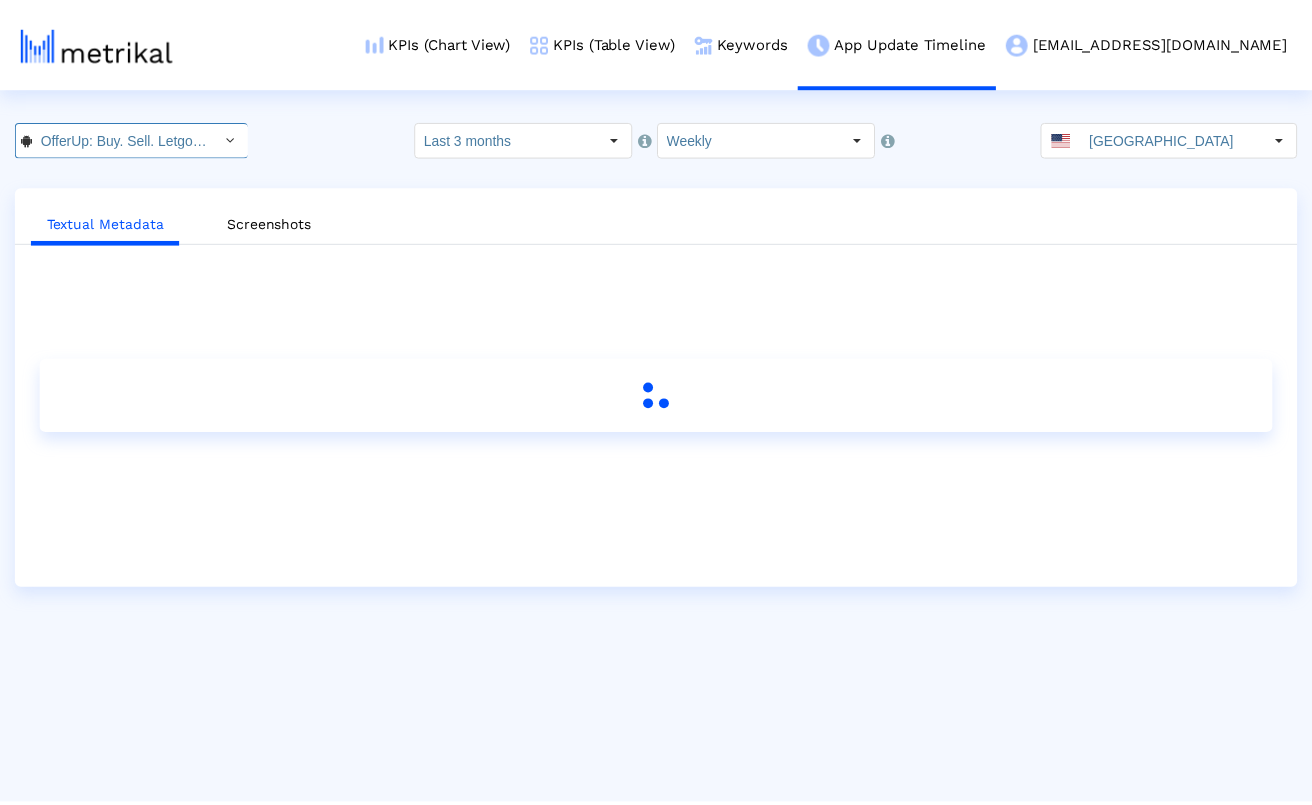 scroll, scrollTop: 0, scrollLeft: 102, axis: horizontal 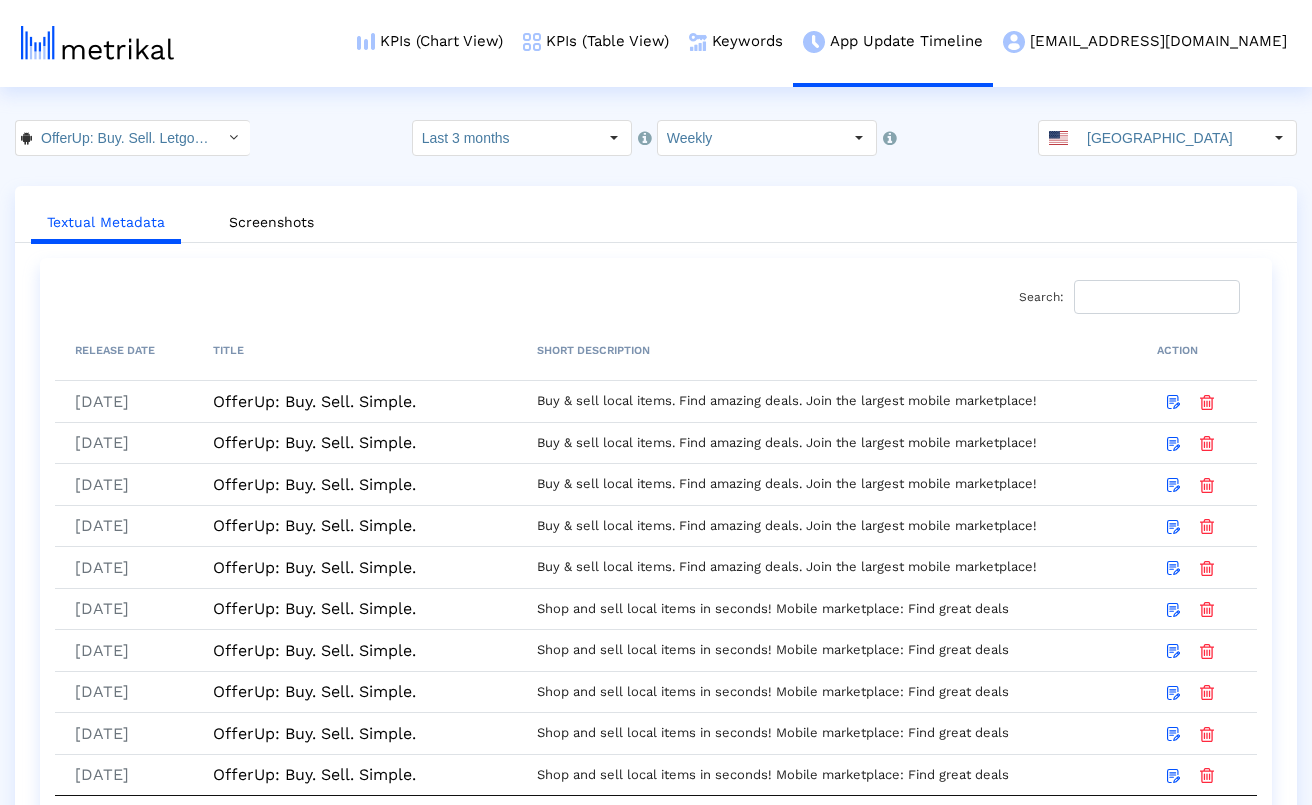 click on "Buy & sell local items. Find amazing deals. Join the largest mobile marketplace!" at bounding box center (831, 401) 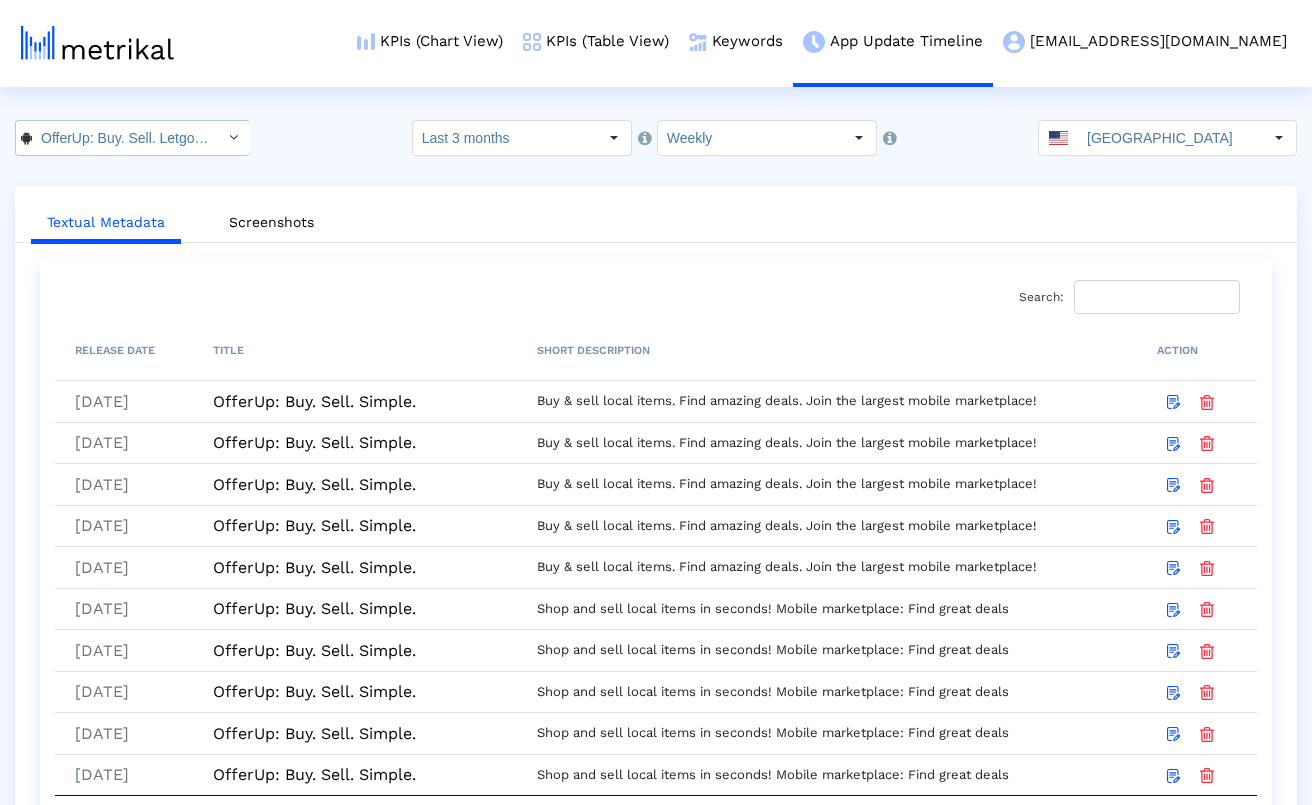 click on "OfferUp: Buy. Sell. Letgo. < com.offerup >" 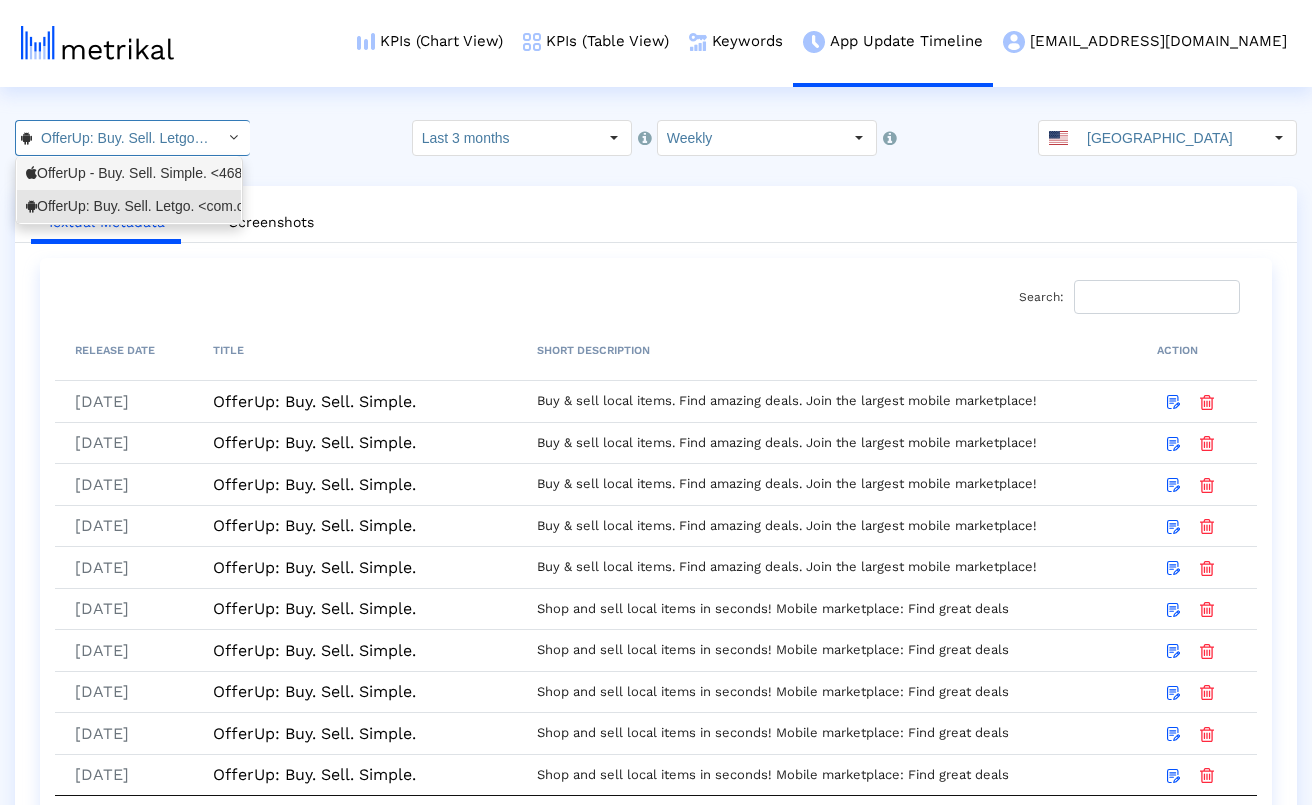 click on "OfferUp - Buy. Sell. Simple. <468996152>" at bounding box center (129, 173) 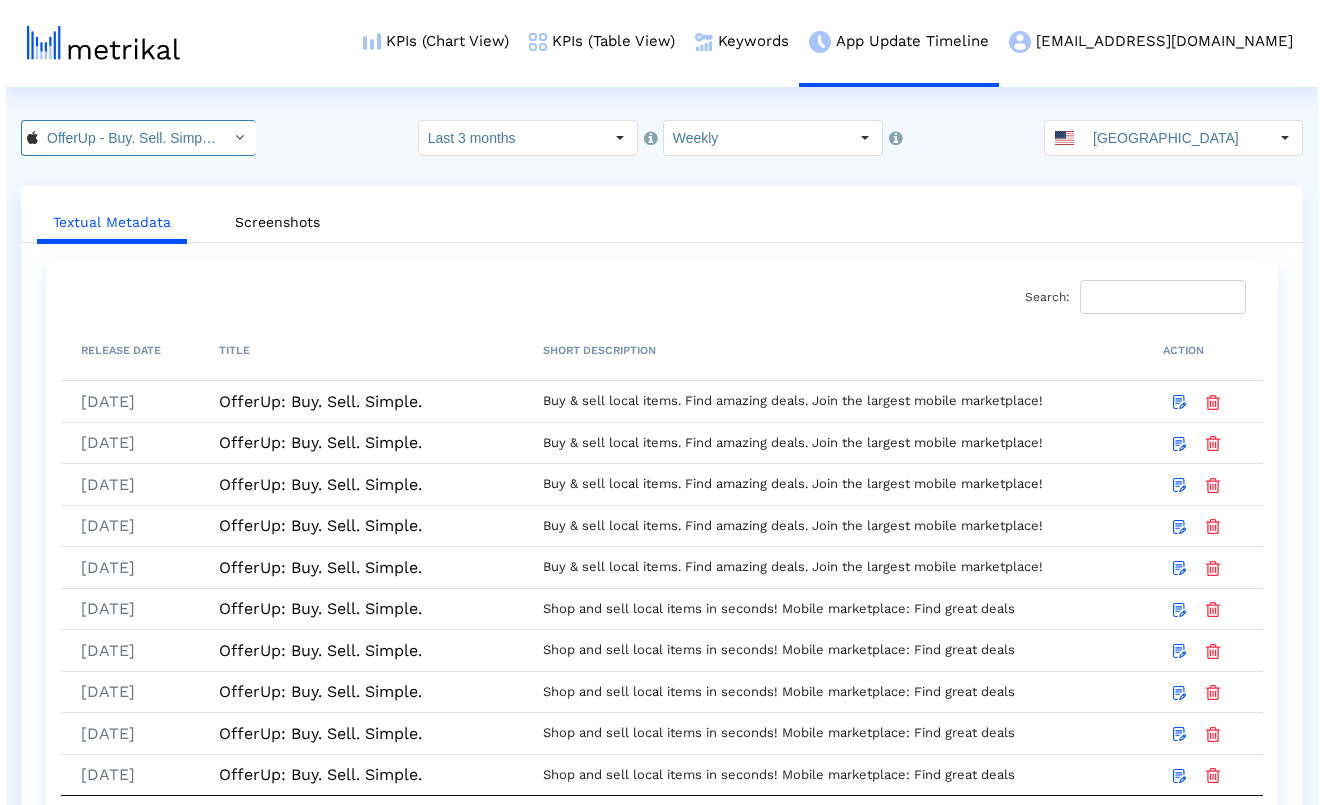 scroll, scrollTop: 0, scrollLeft: 109, axis: horizontal 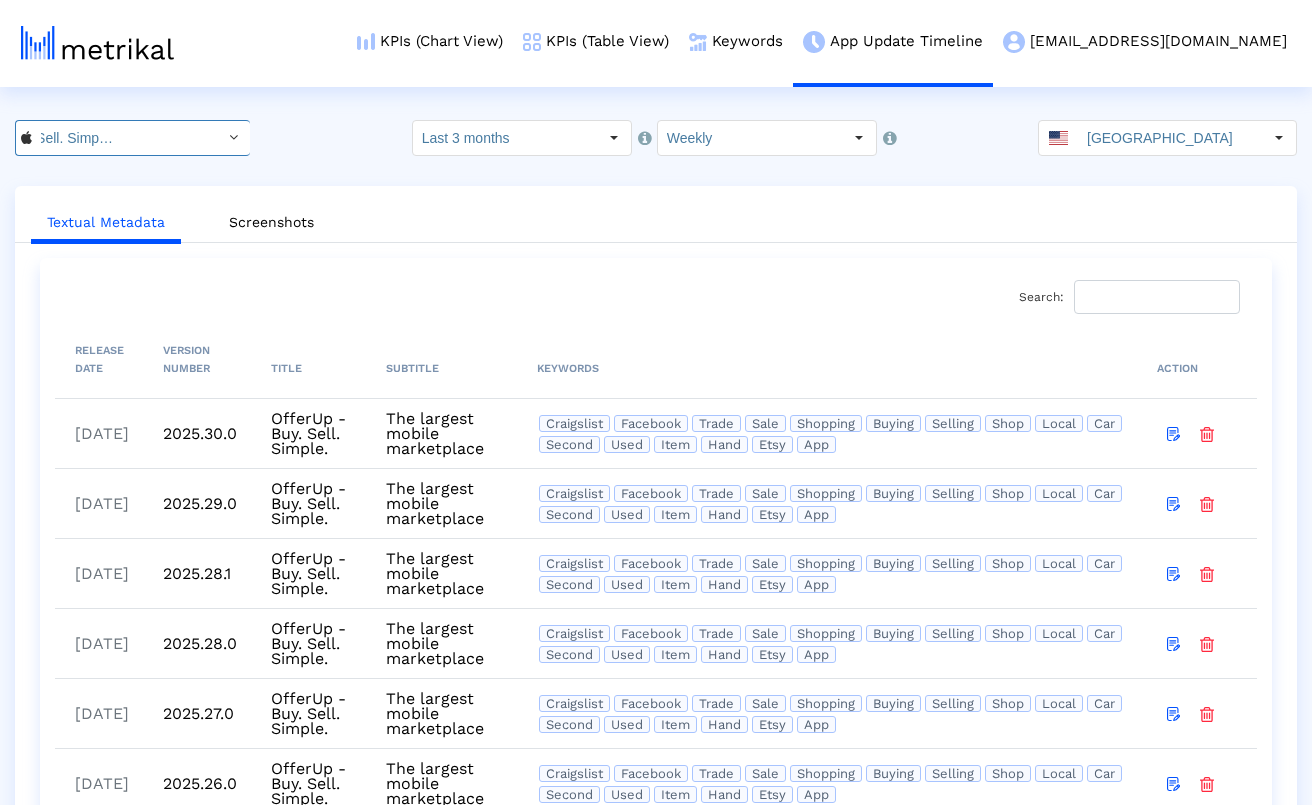 click on "OfferUp - Buy. Sell. Simple. < 468996152 >" 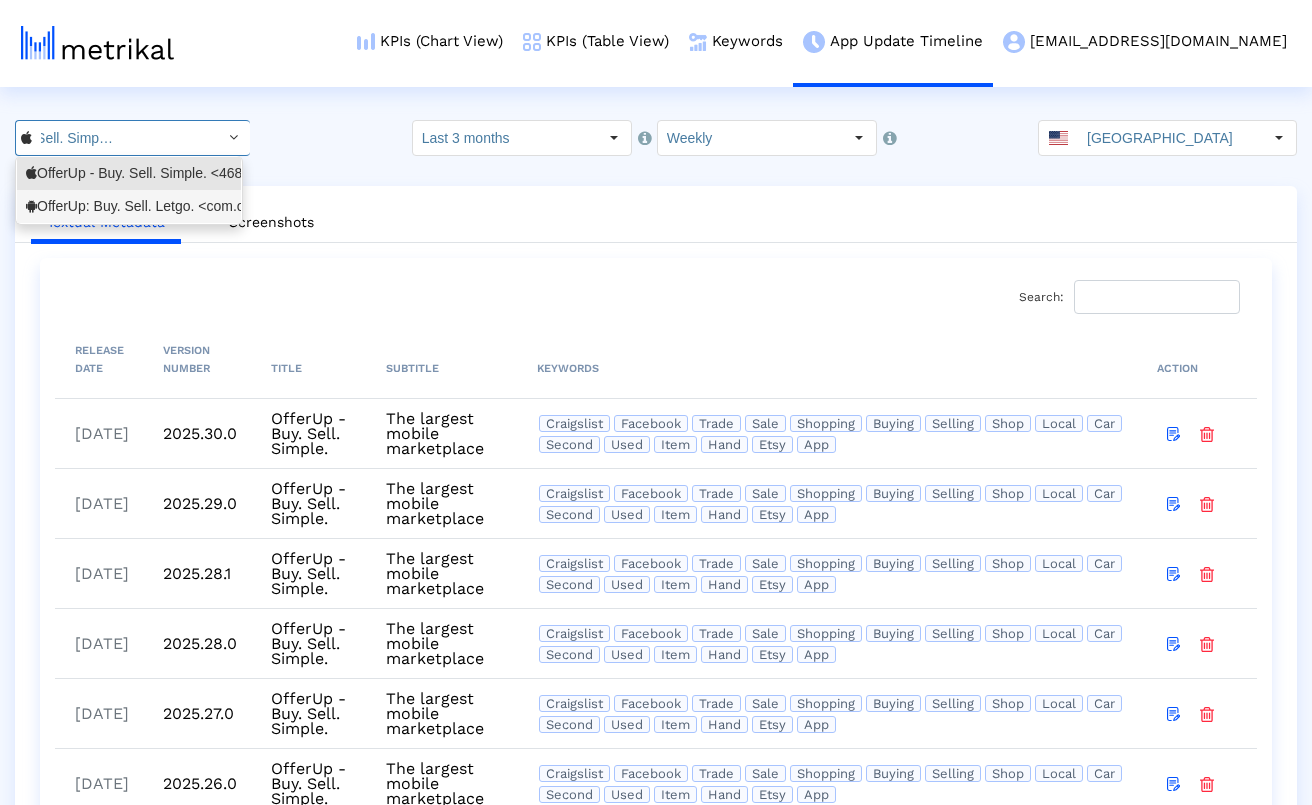 click on "OfferUp: Buy. Sell. Letgo. <com.offerup>" at bounding box center (129, 206) 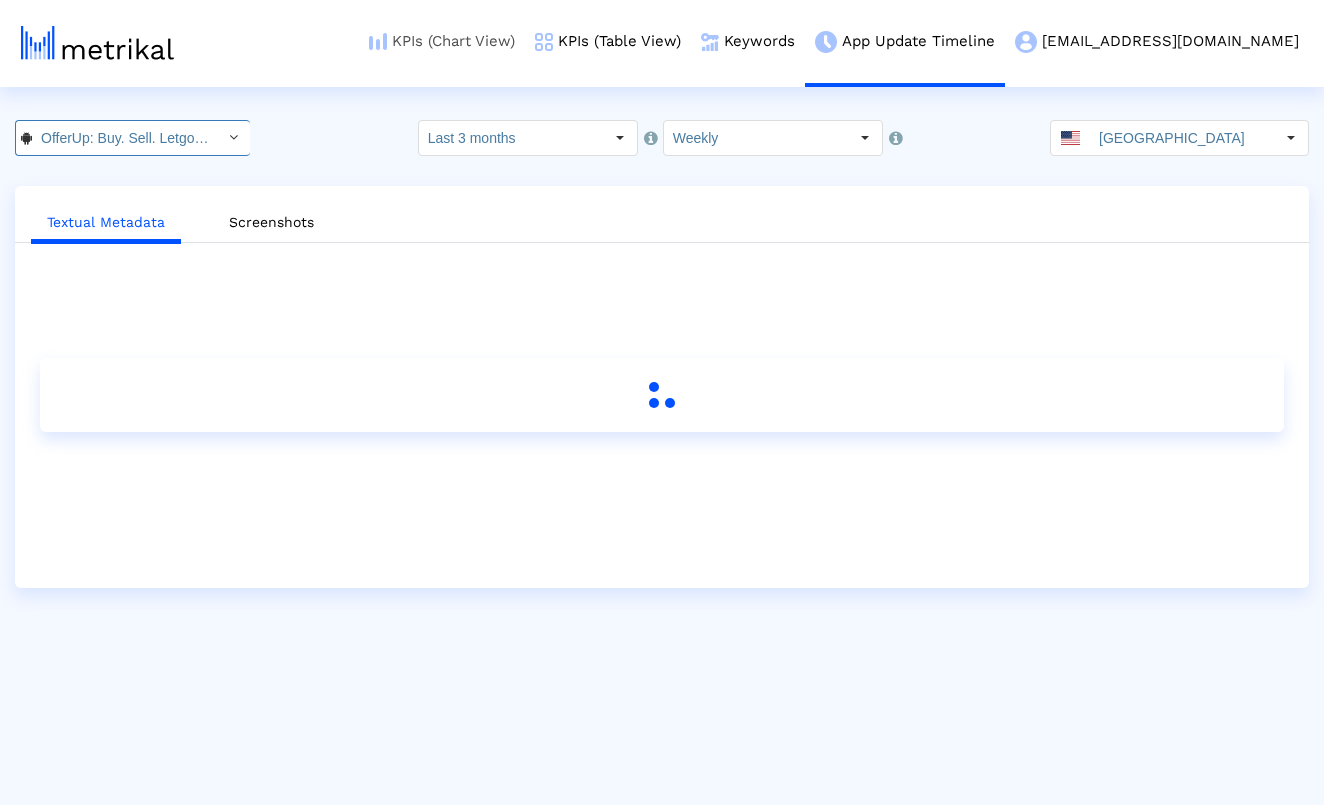 scroll, scrollTop: 0, scrollLeft: 102, axis: horizontal 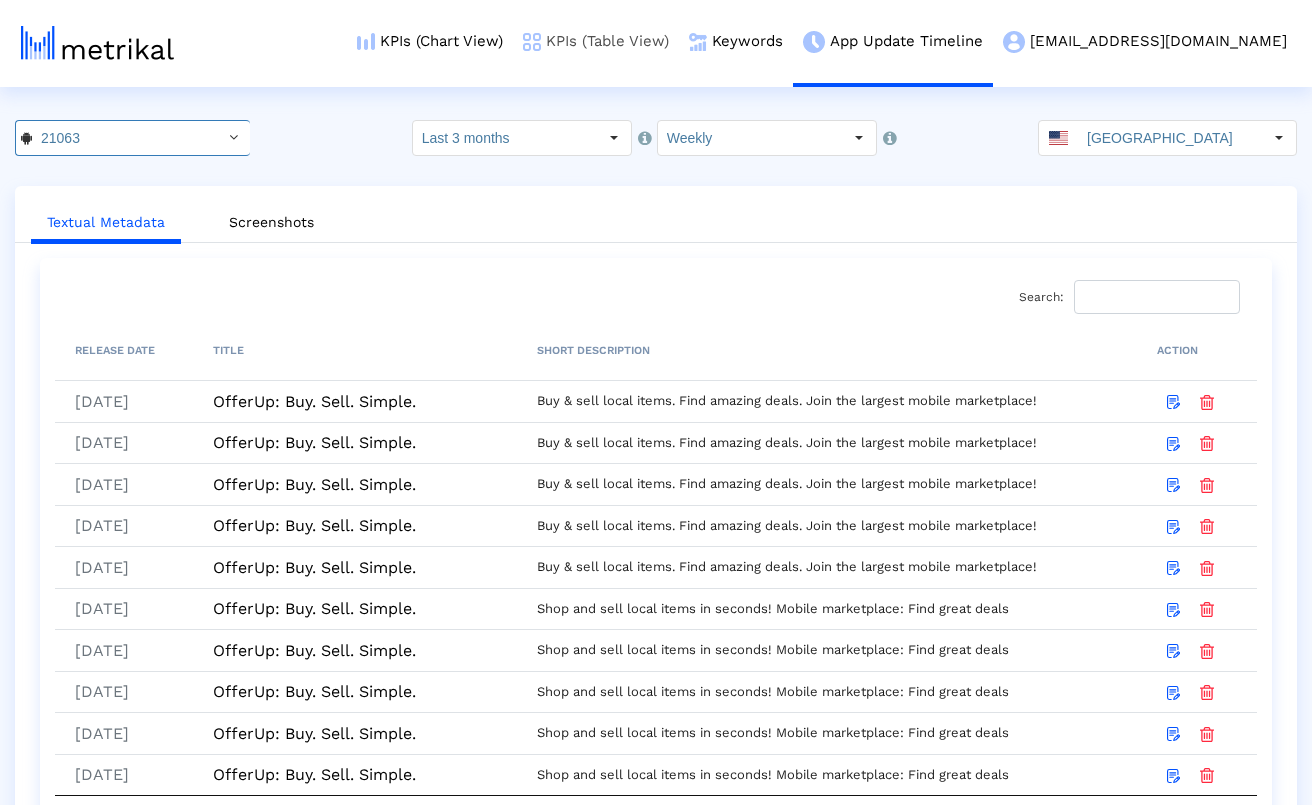 click on "KPIs (Table View)" at bounding box center (596, 41) 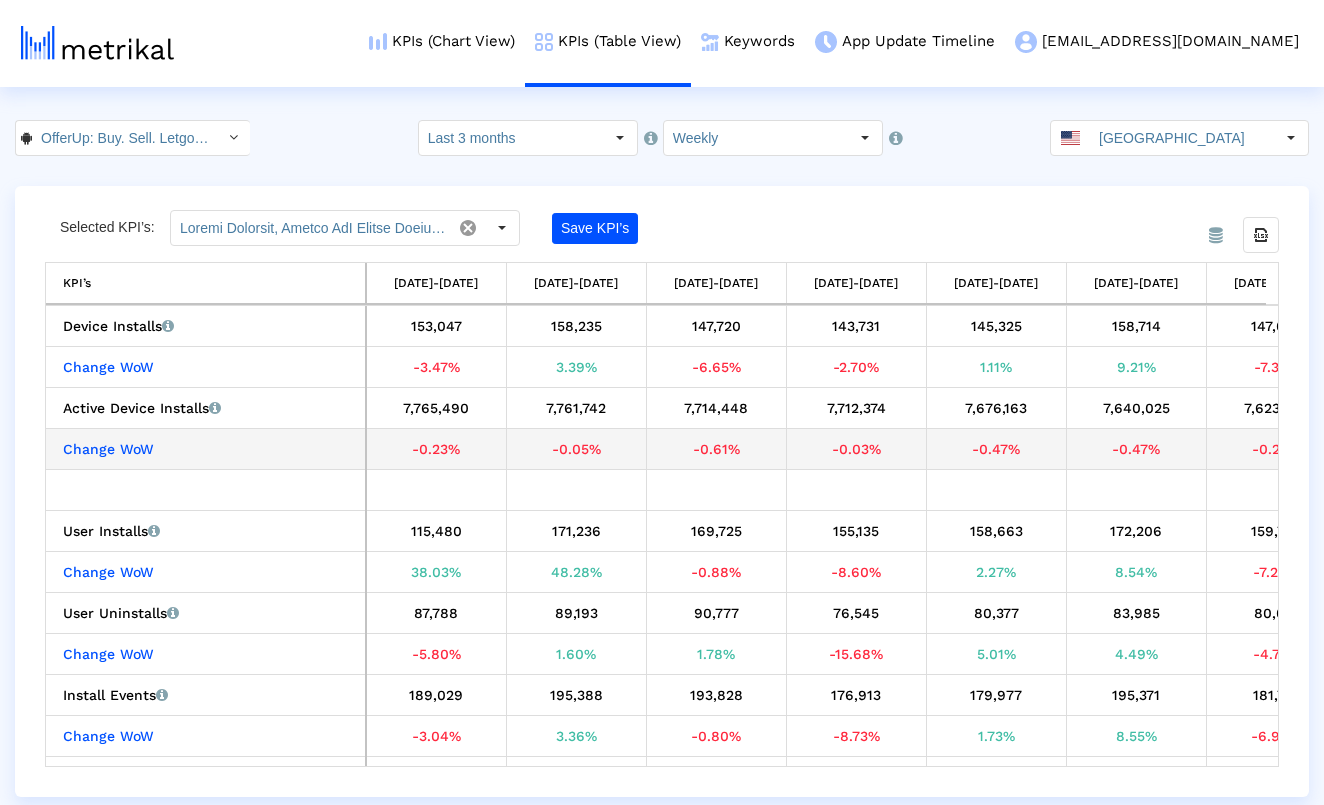 scroll, scrollTop: 0, scrollLeft: 182, axis: horizontal 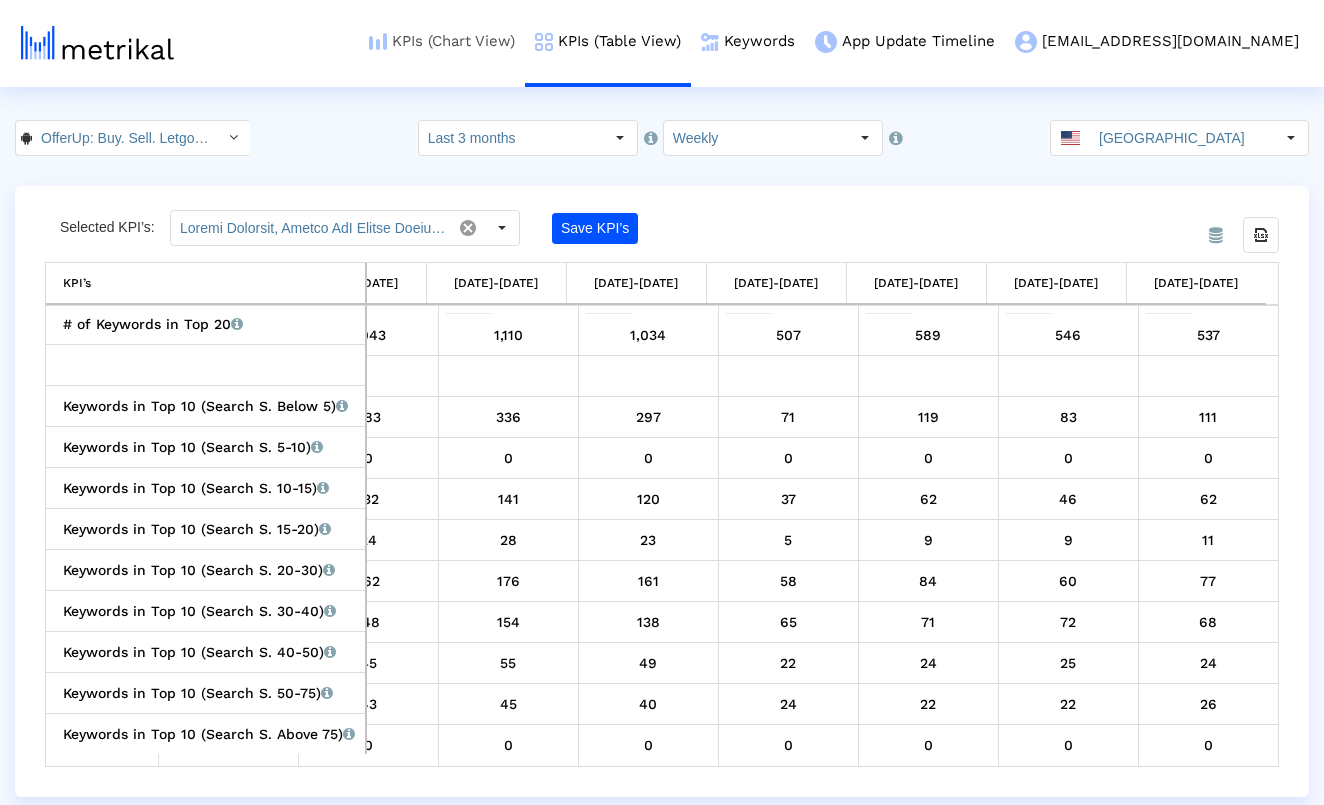 click on "KPIs (Chart View)" at bounding box center (442, 41) 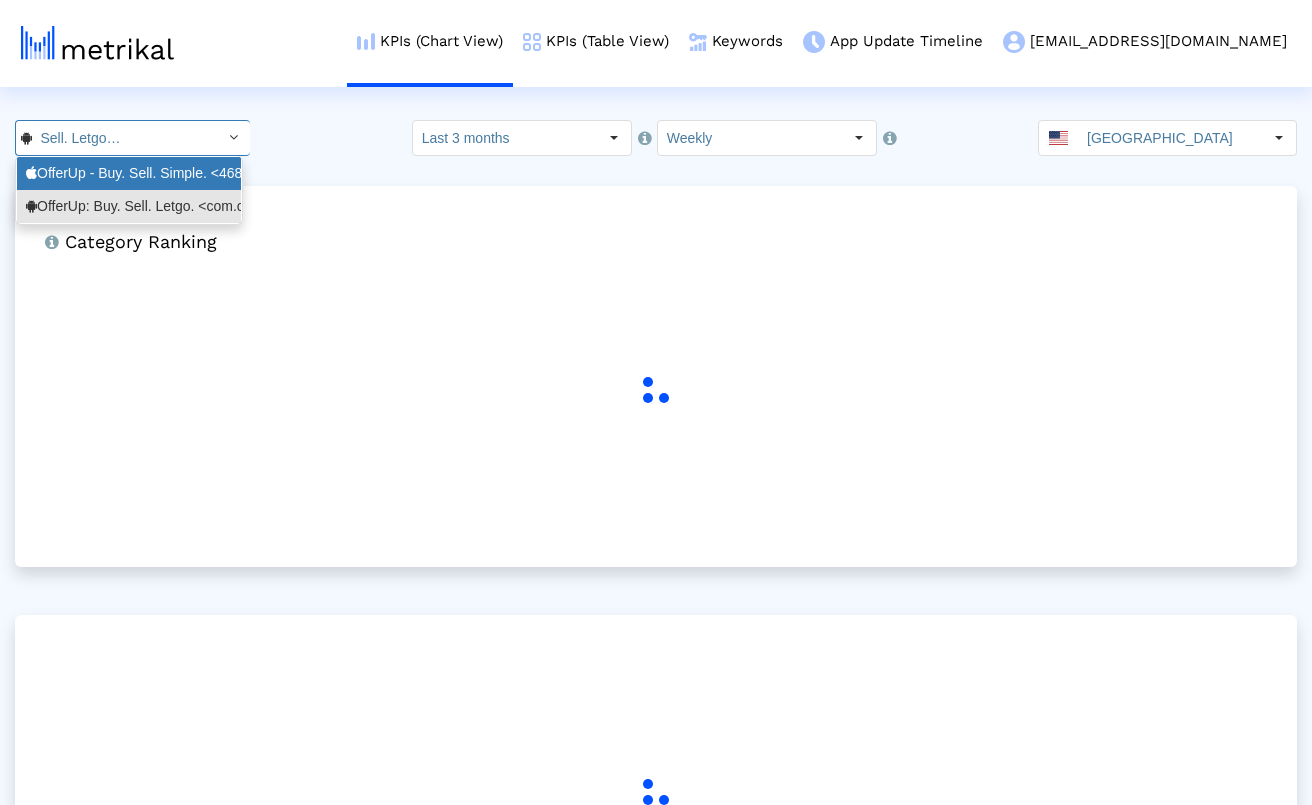 click on "OfferUp - Buy. Sell. Simple. <468996152>" at bounding box center (129, 173) 